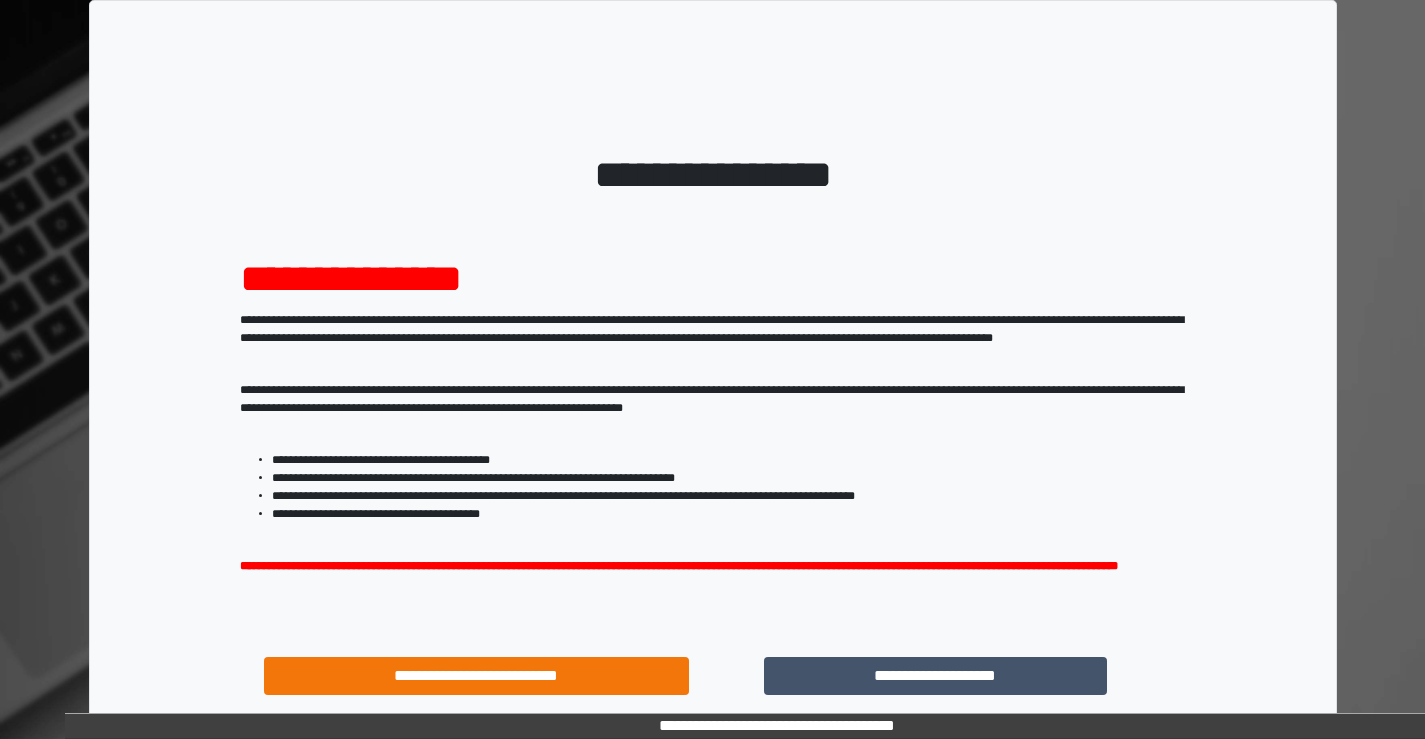 scroll, scrollTop: 0, scrollLeft: 0, axis: both 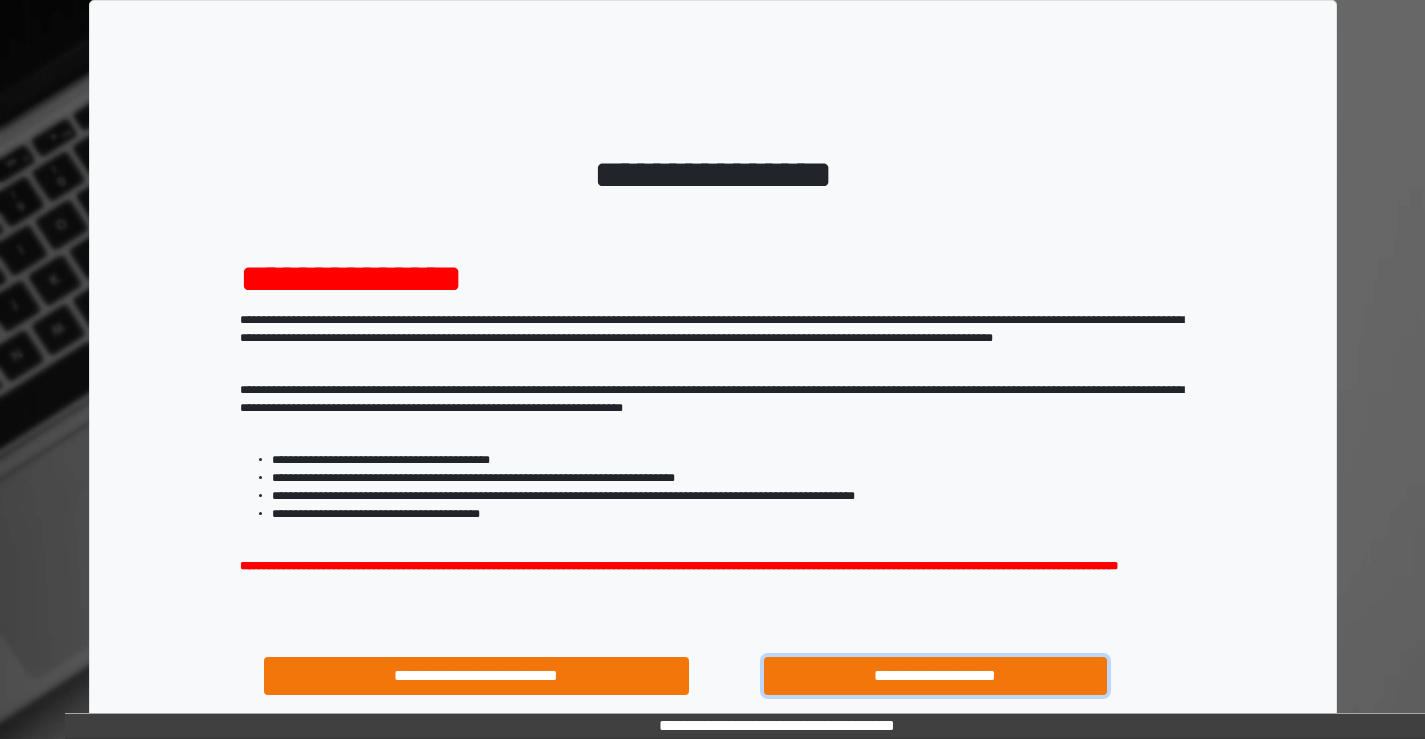 click on "**********" at bounding box center (936, 676) 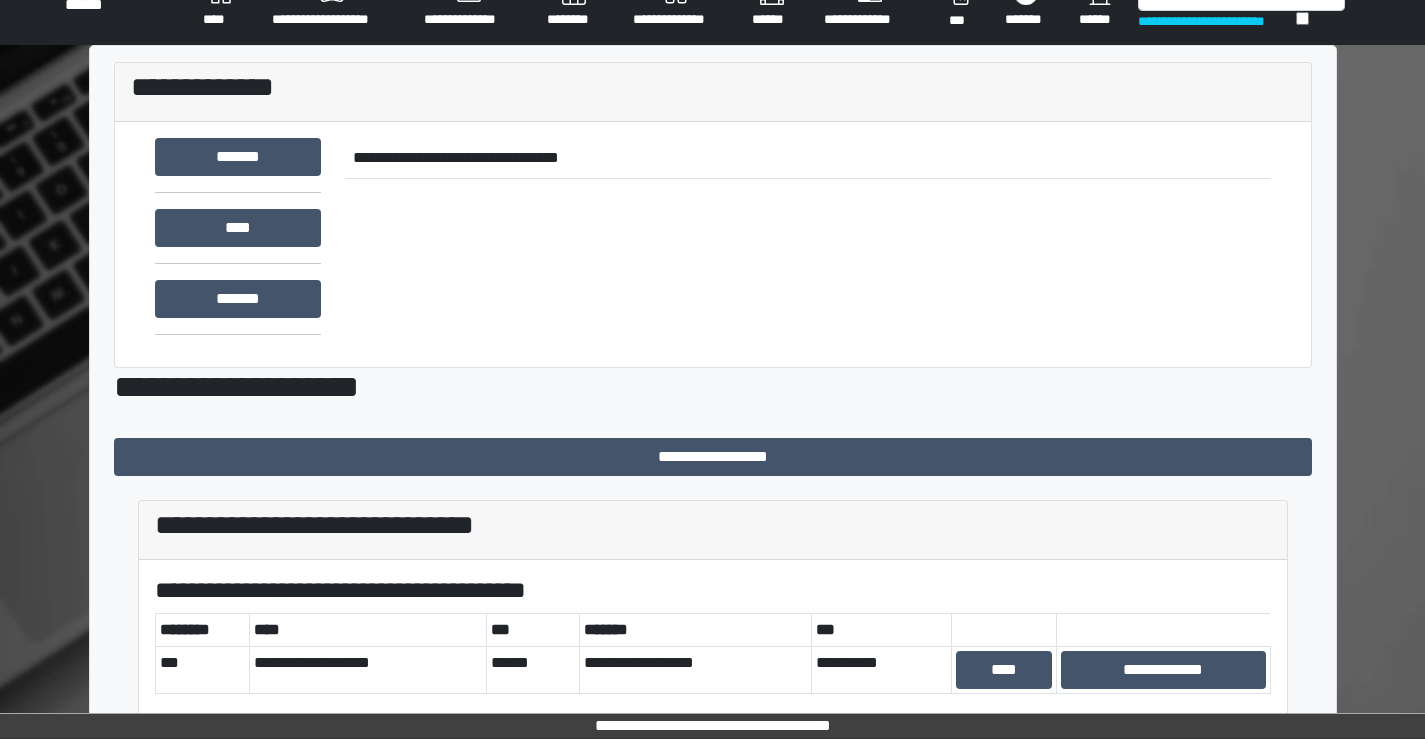 scroll, scrollTop: 0, scrollLeft: 0, axis: both 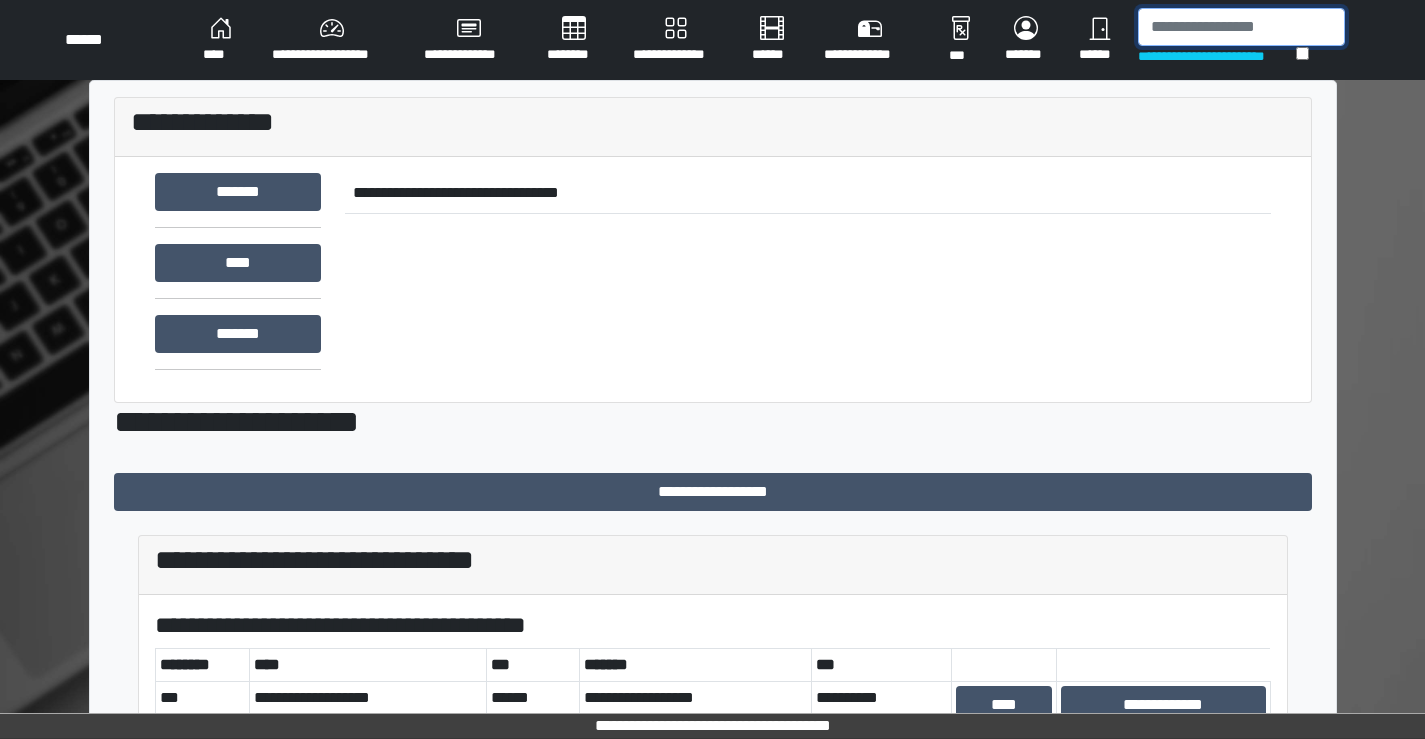 click at bounding box center (1241, 27) 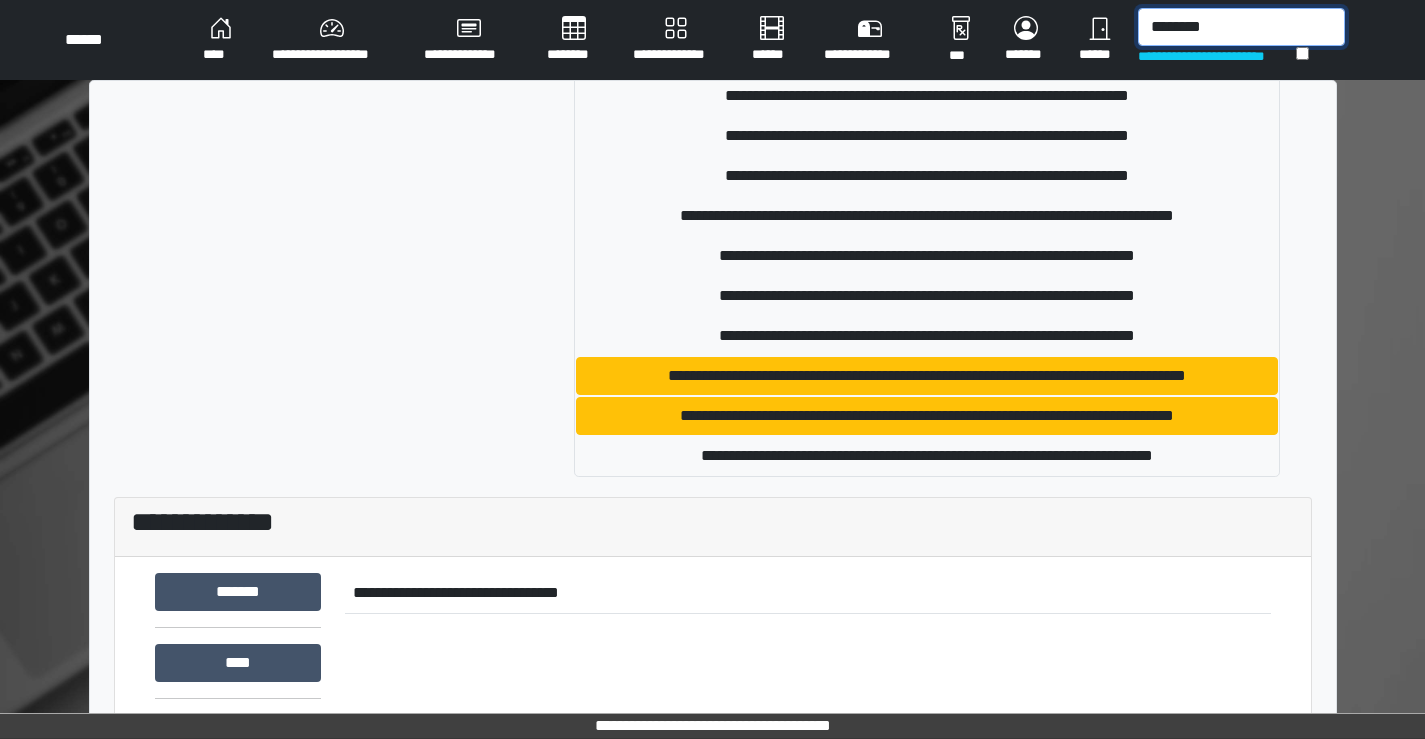 scroll, scrollTop: 418, scrollLeft: 0, axis: vertical 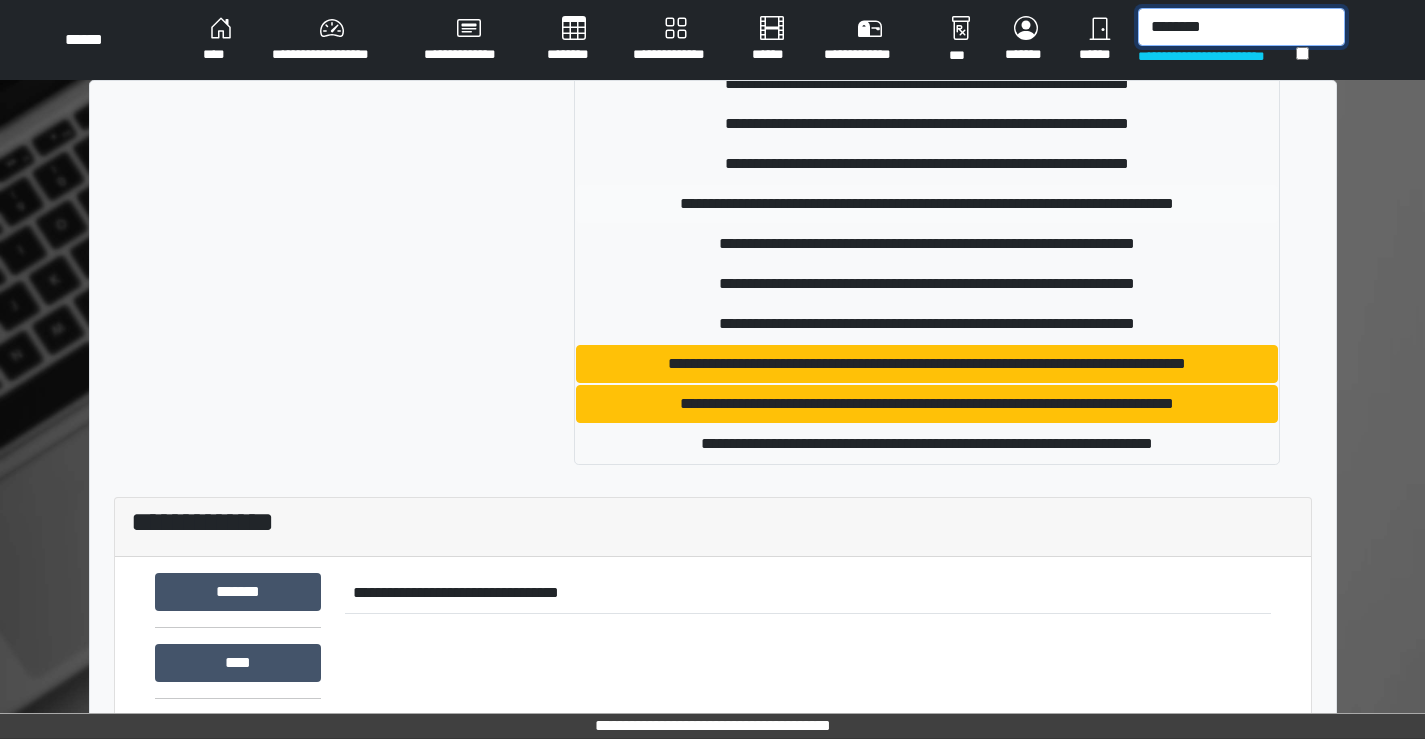 type on "********" 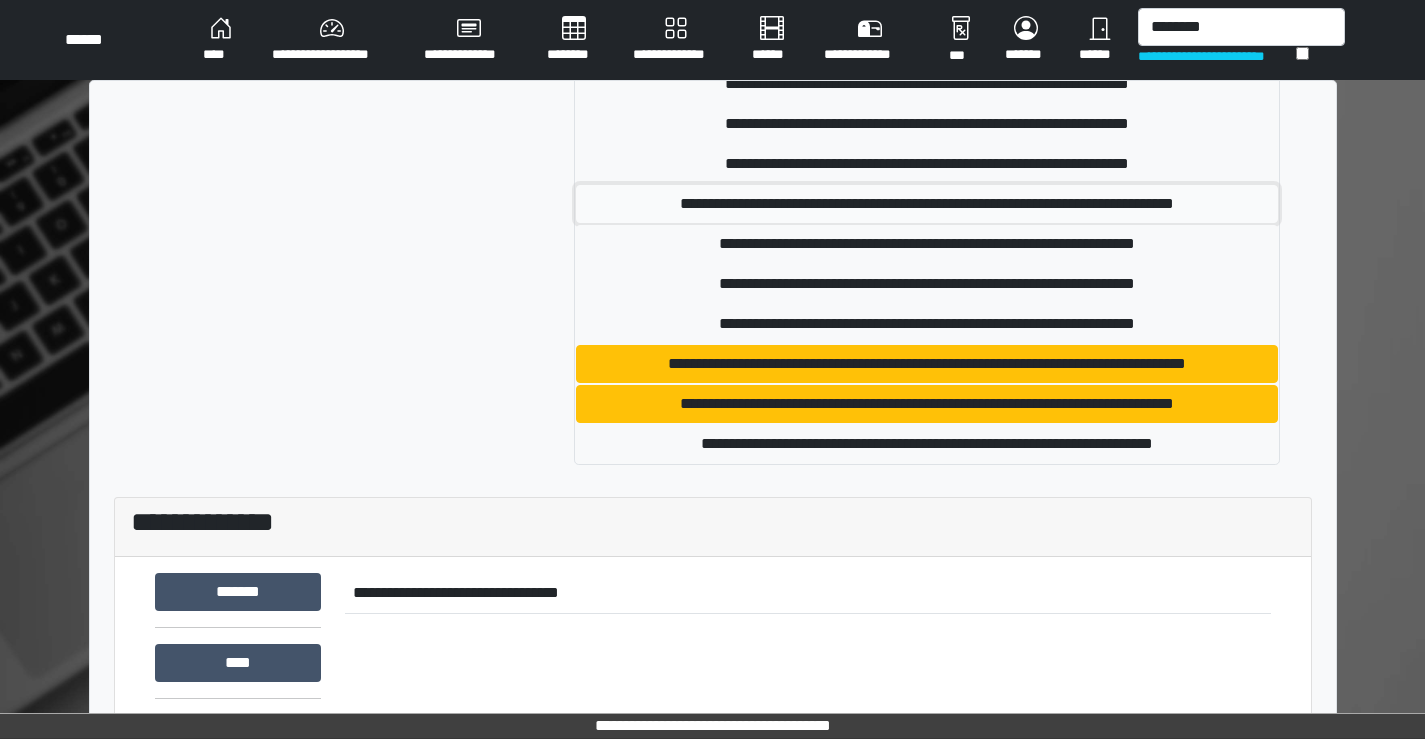 click on "**********" at bounding box center [927, 204] 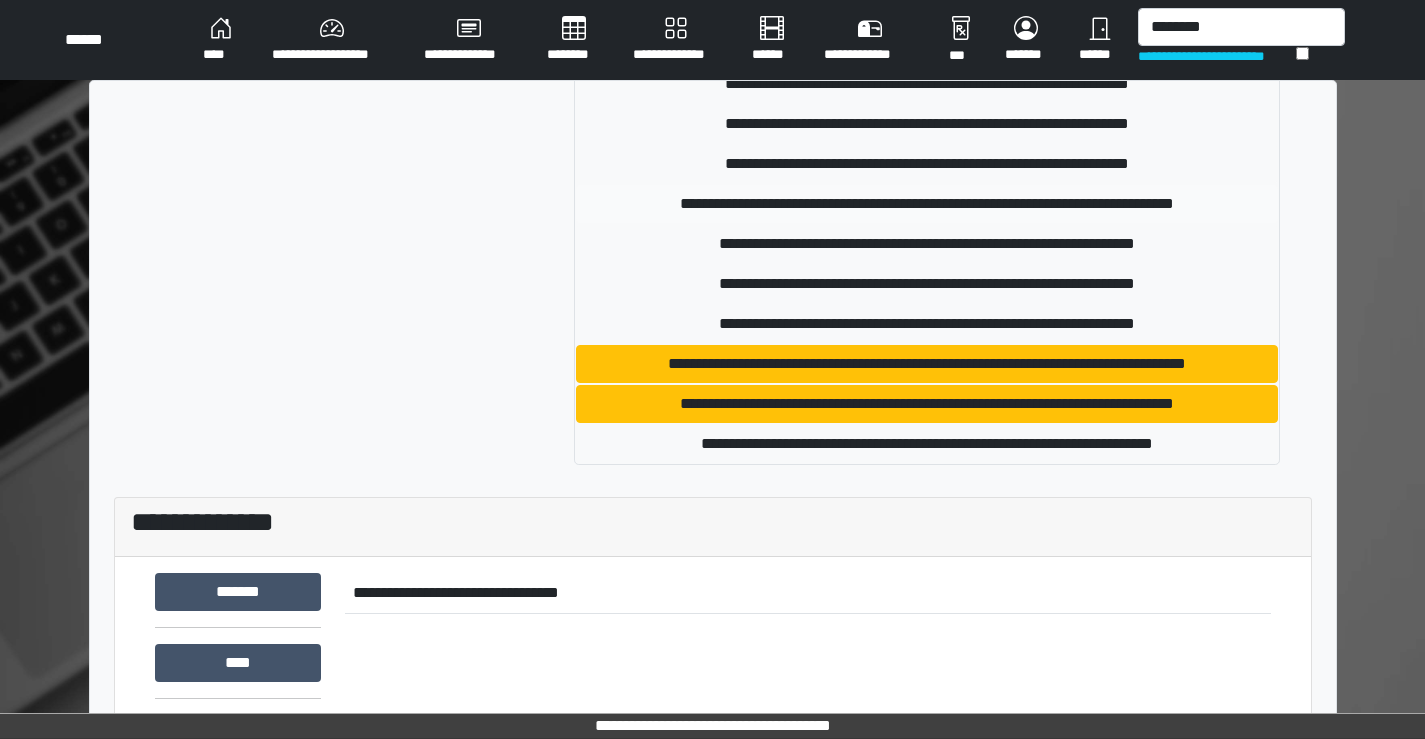 type 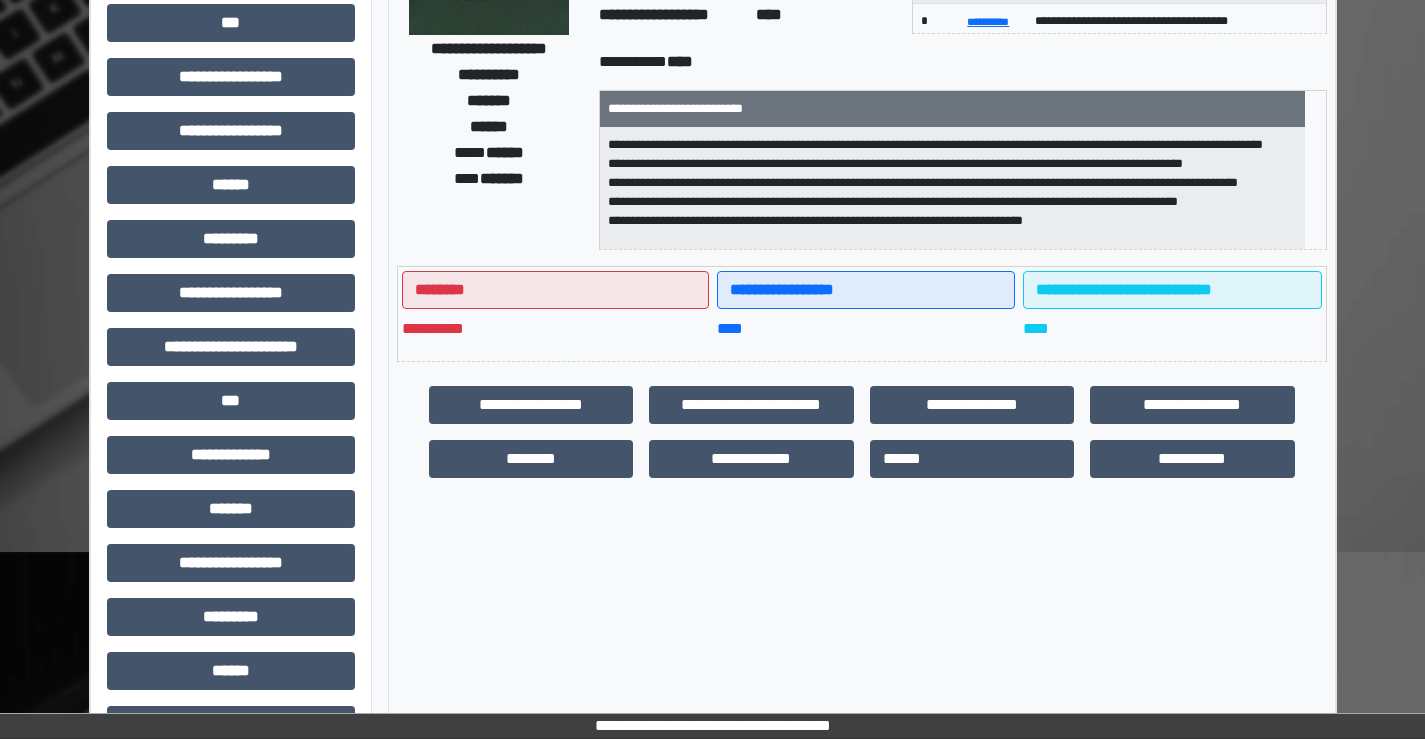 scroll, scrollTop: 300, scrollLeft: 0, axis: vertical 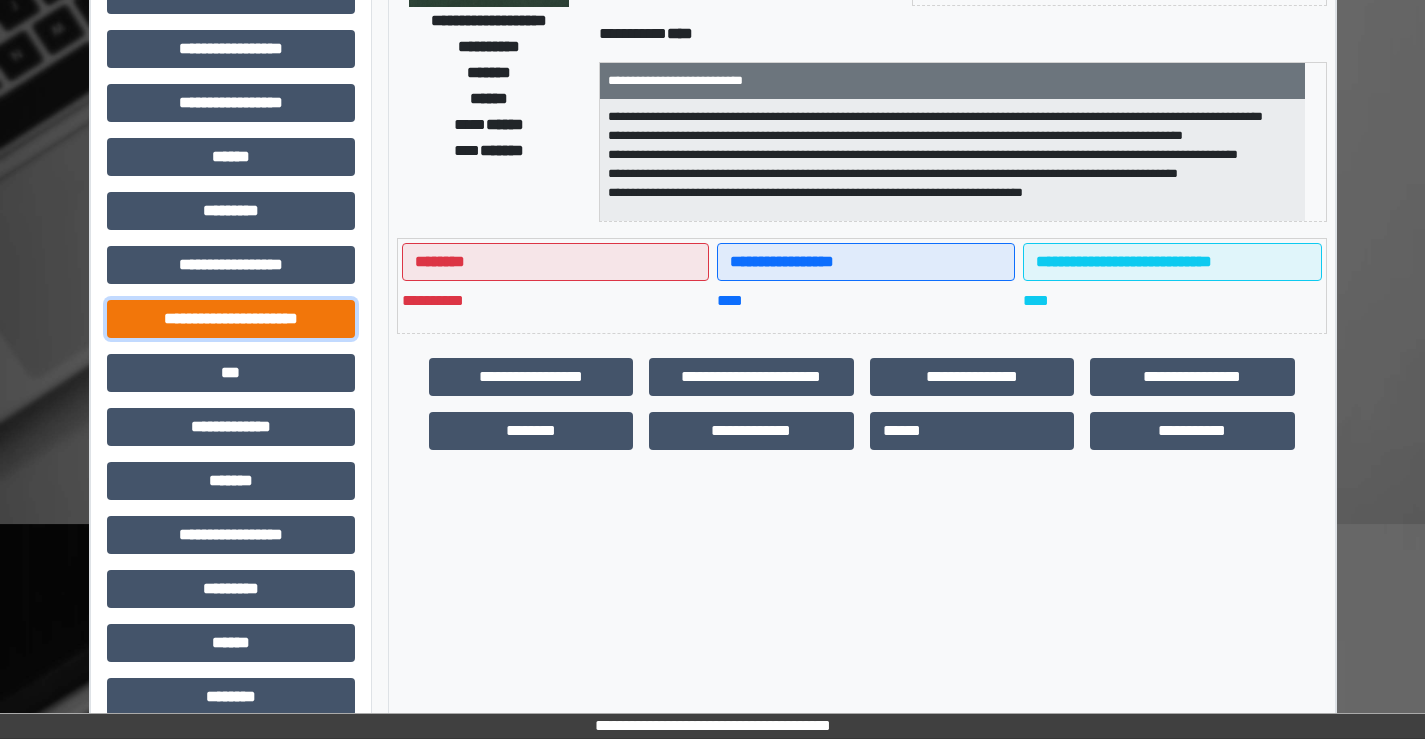 click on "**********" at bounding box center (231, 319) 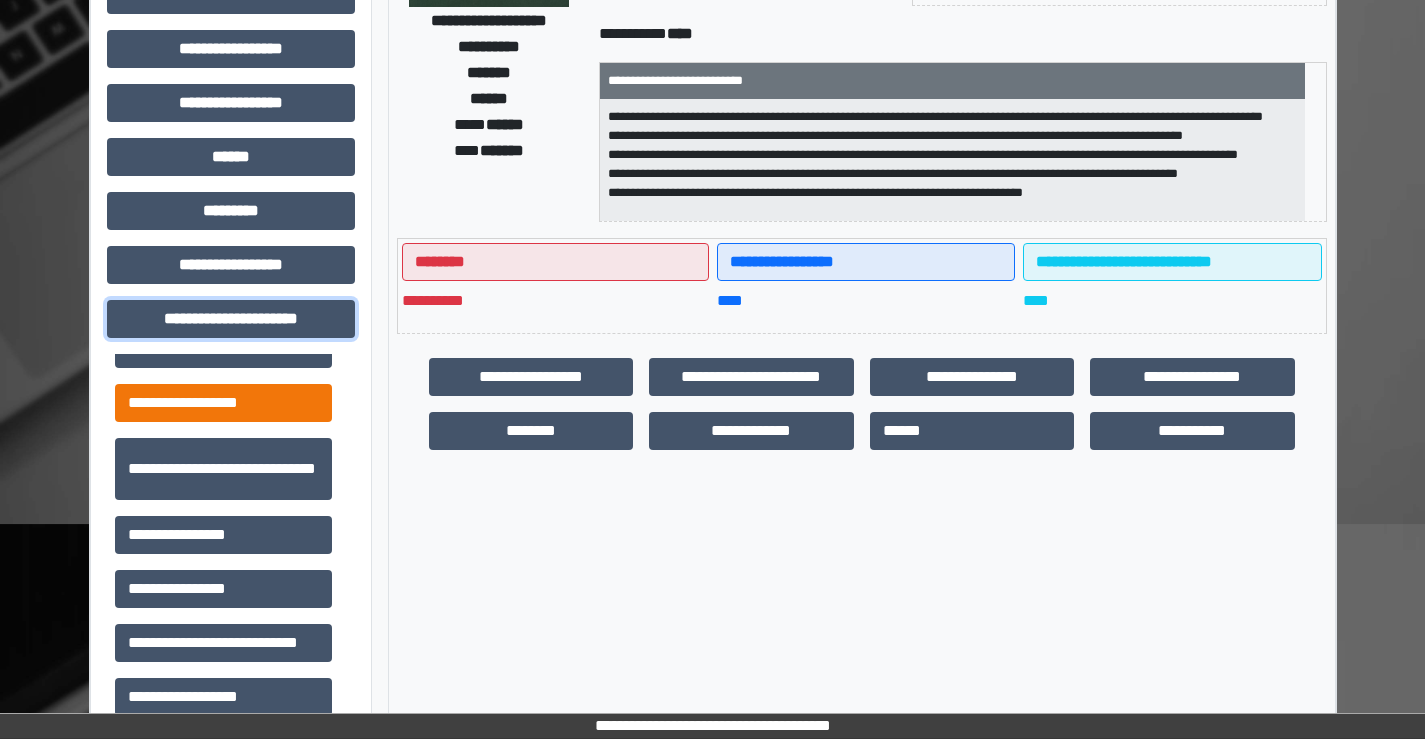 scroll, scrollTop: 46, scrollLeft: 0, axis: vertical 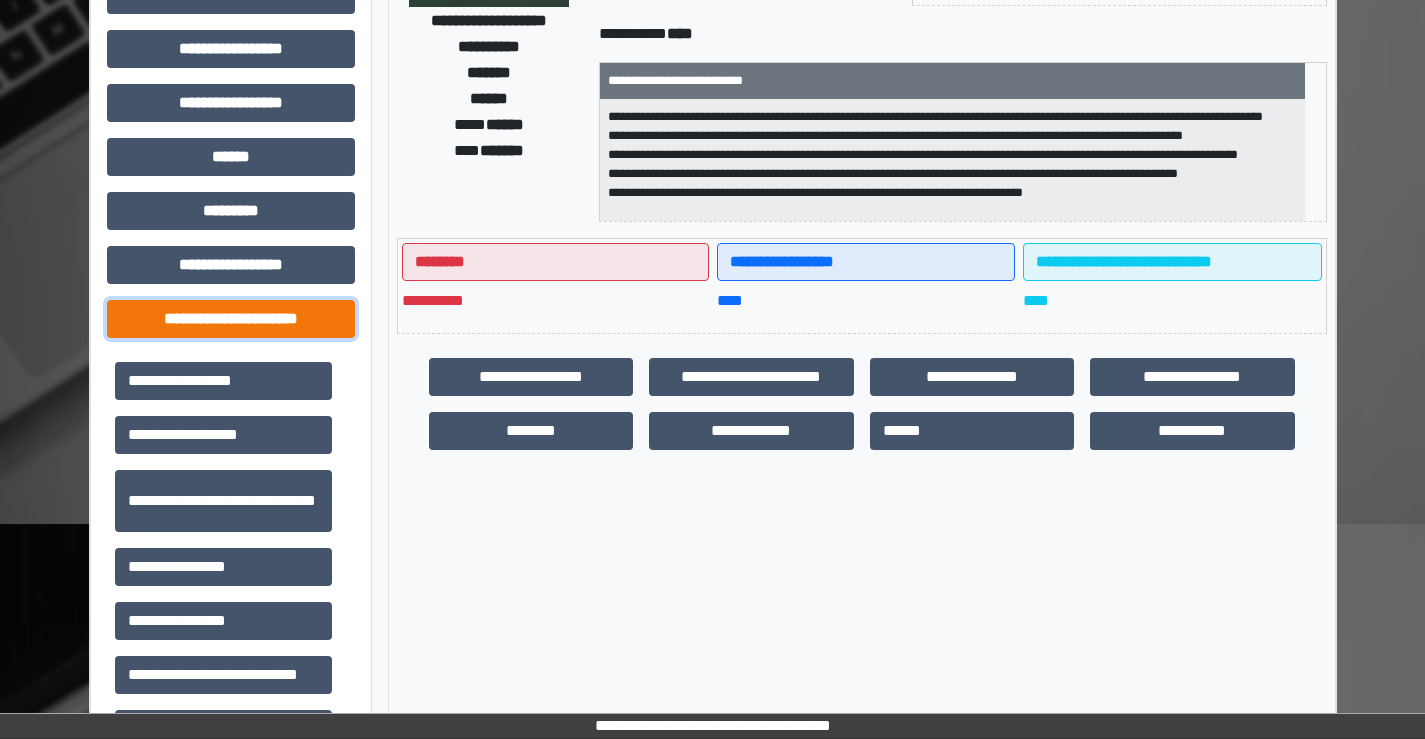 click on "**********" at bounding box center [231, 319] 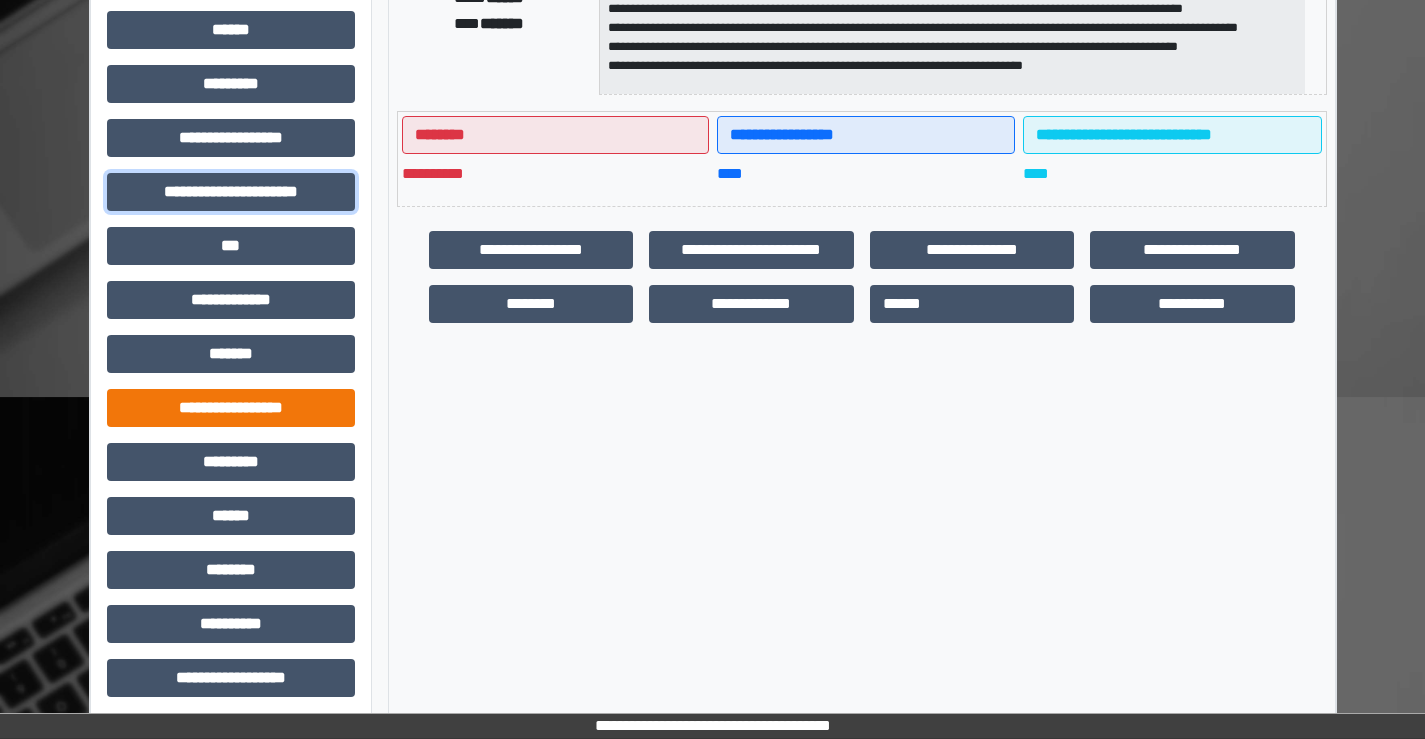 scroll, scrollTop: 435, scrollLeft: 0, axis: vertical 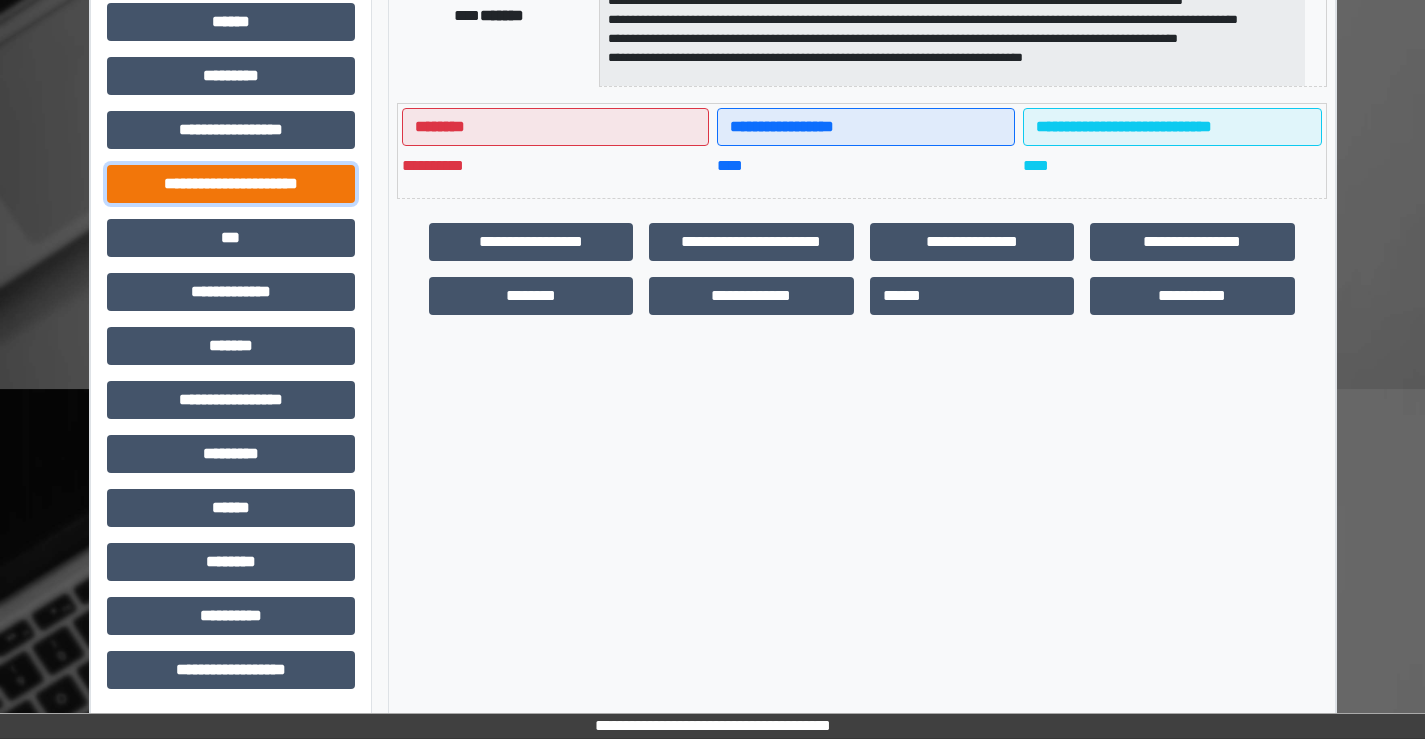 click on "**********" at bounding box center [231, 184] 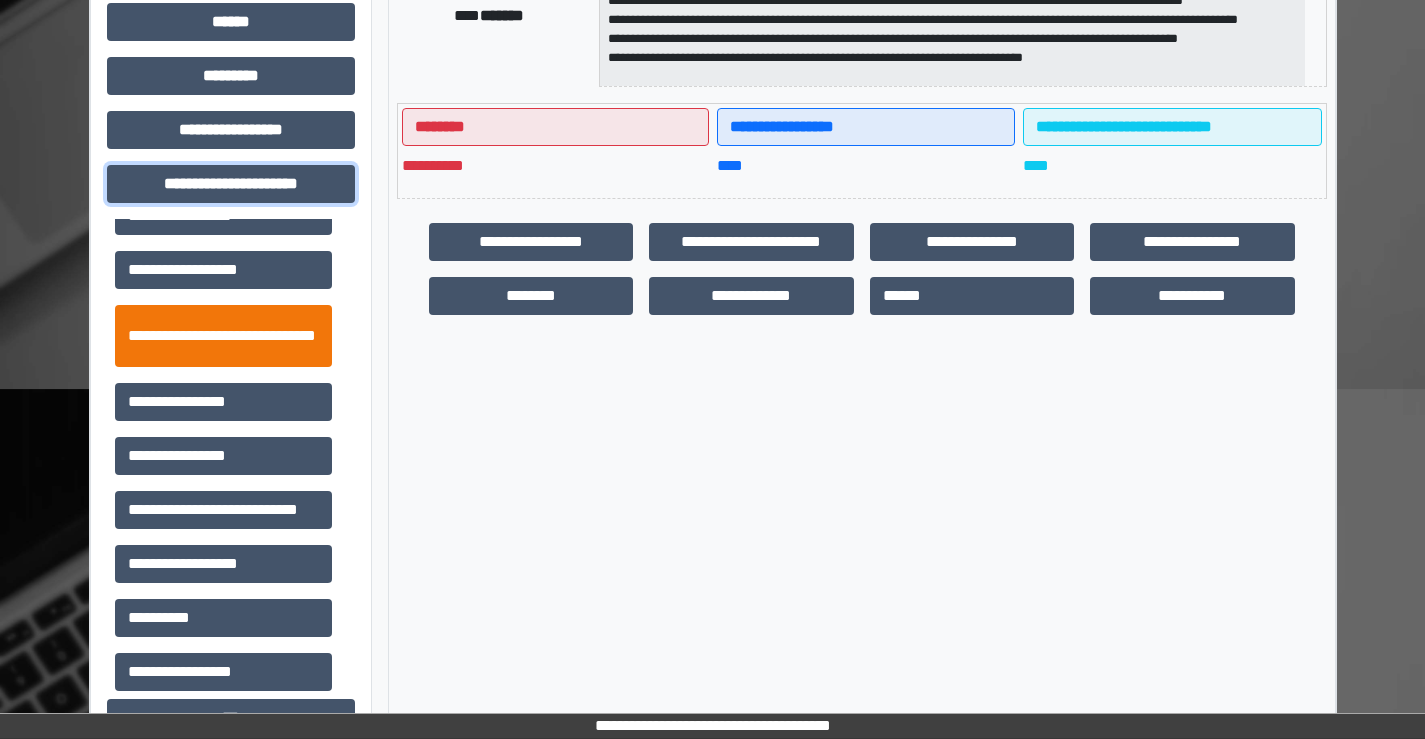 scroll, scrollTop: 46, scrollLeft: 0, axis: vertical 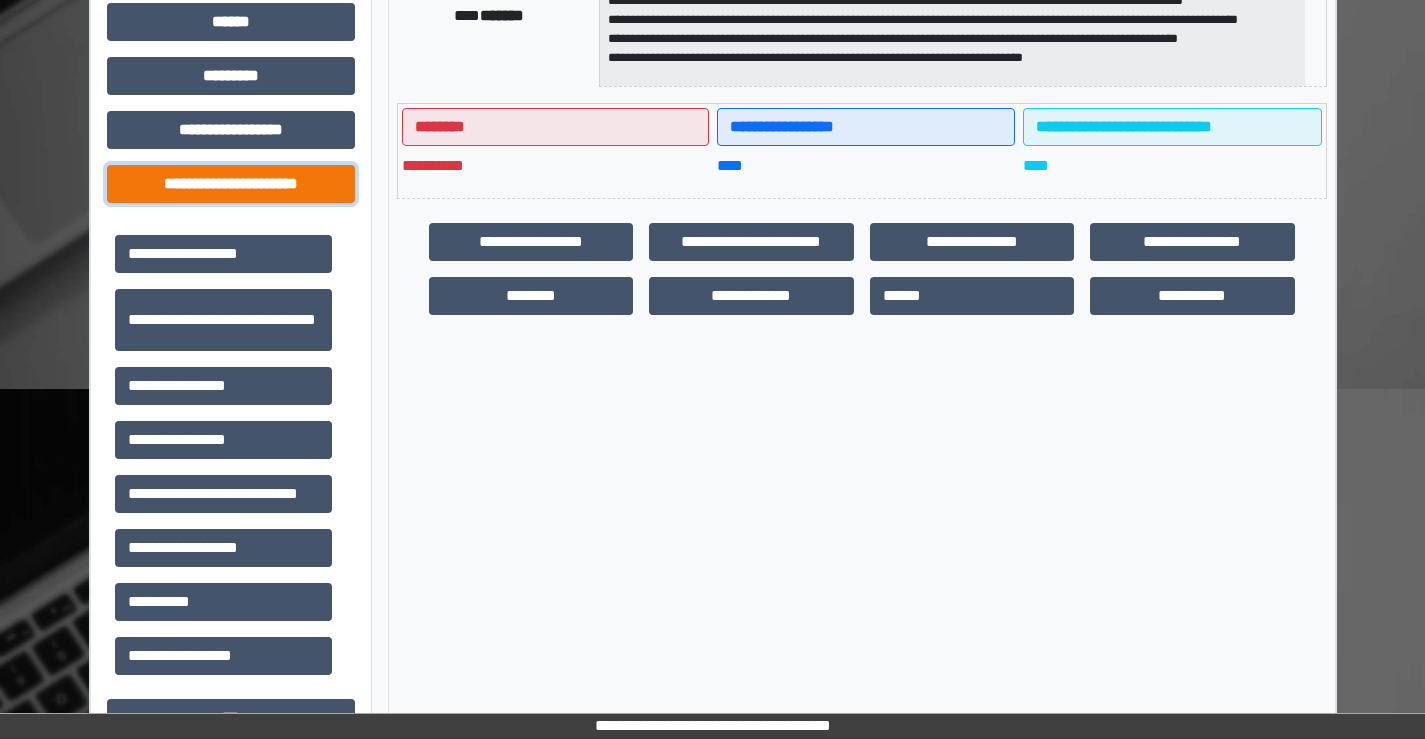 click on "**********" at bounding box center (231, 184) 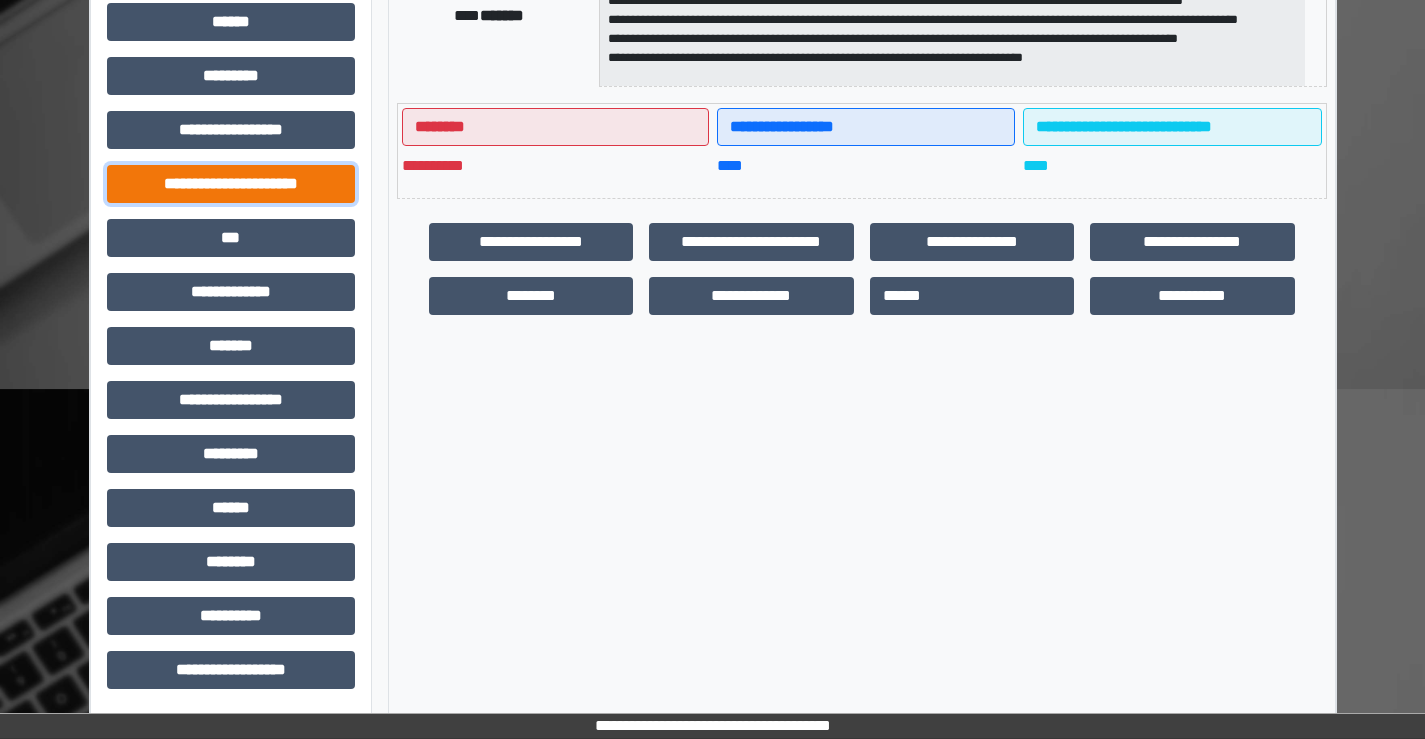 click on "**********" at bounding box center (231, 184) 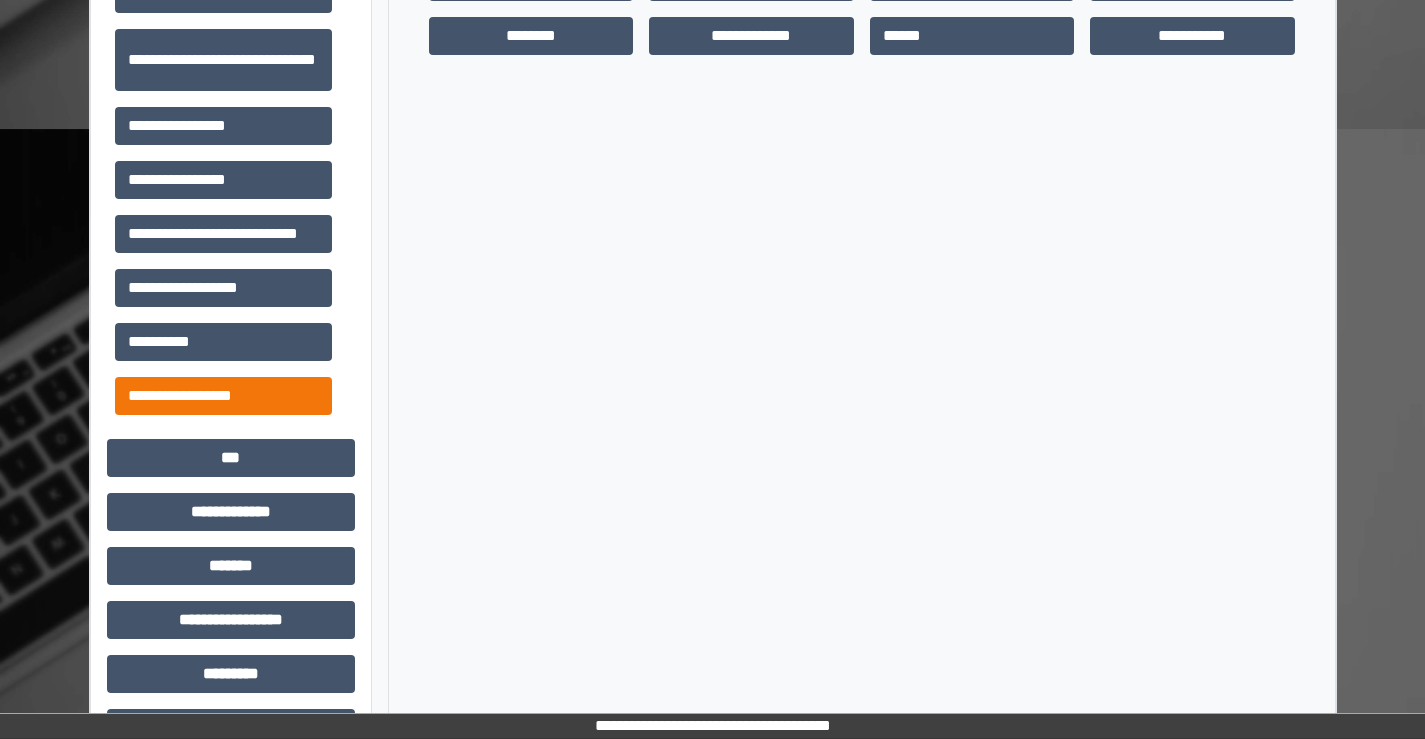 scroll, scrollTop: 700, scrollLeft: 0, axis: vertical 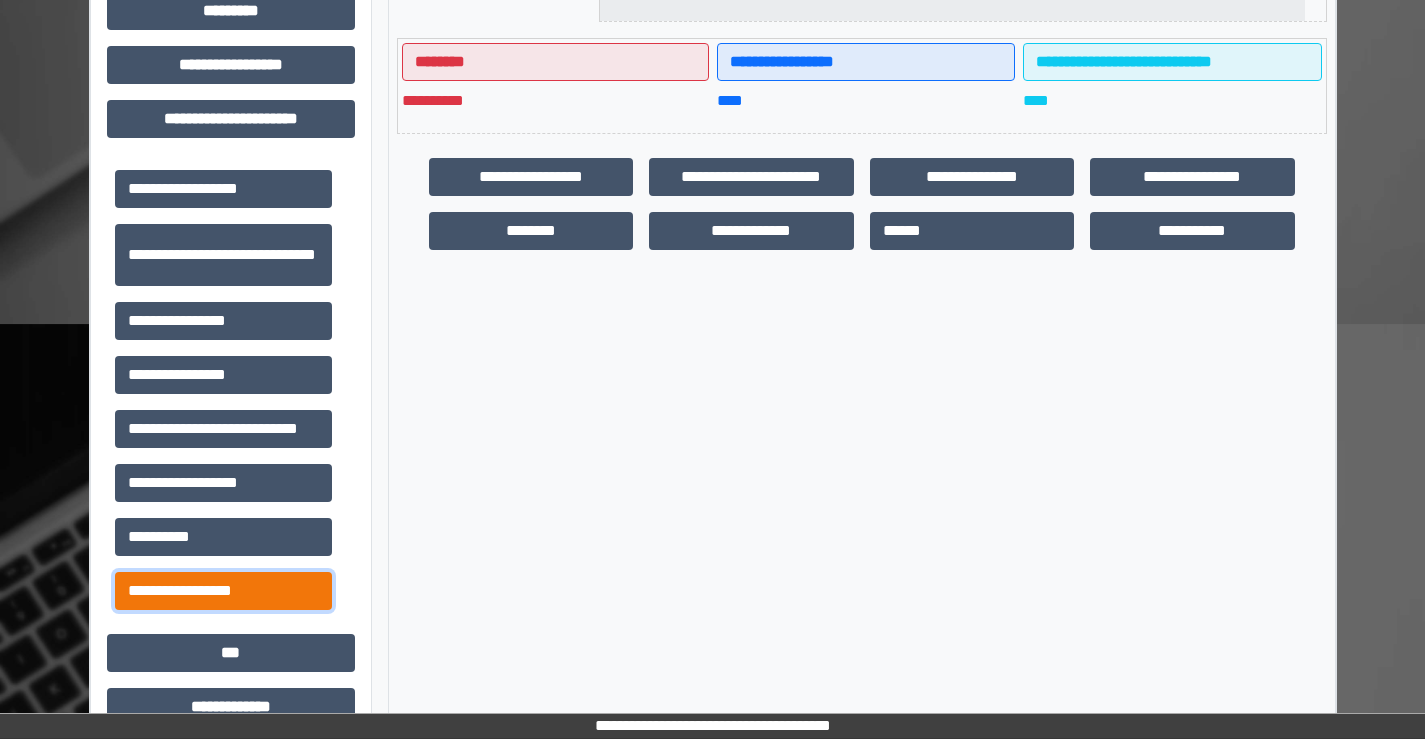click on "**********" at bounding box center (223, 591) 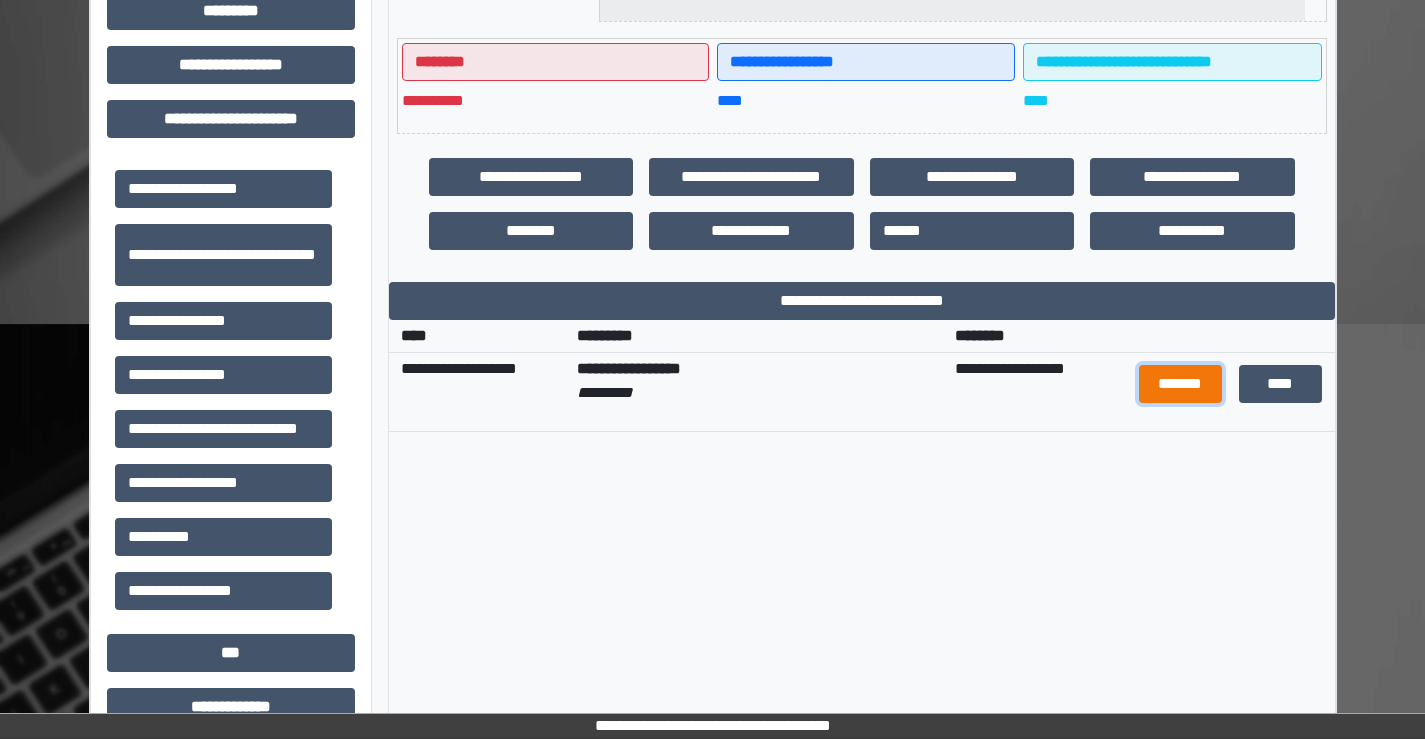 click on "*******" at bounding box center [1181, 384] 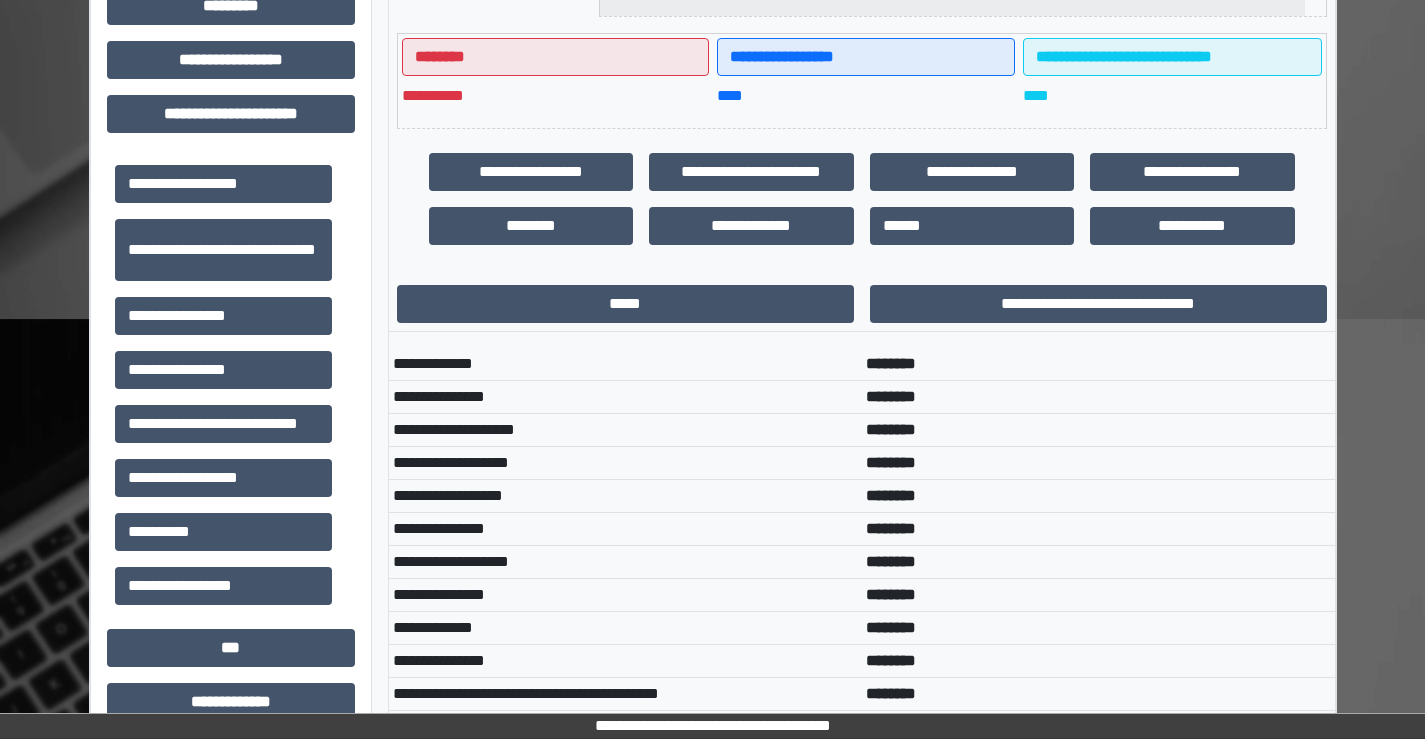 scroll, scrollTop: 115, scrollLeft: 0, axis: vertical 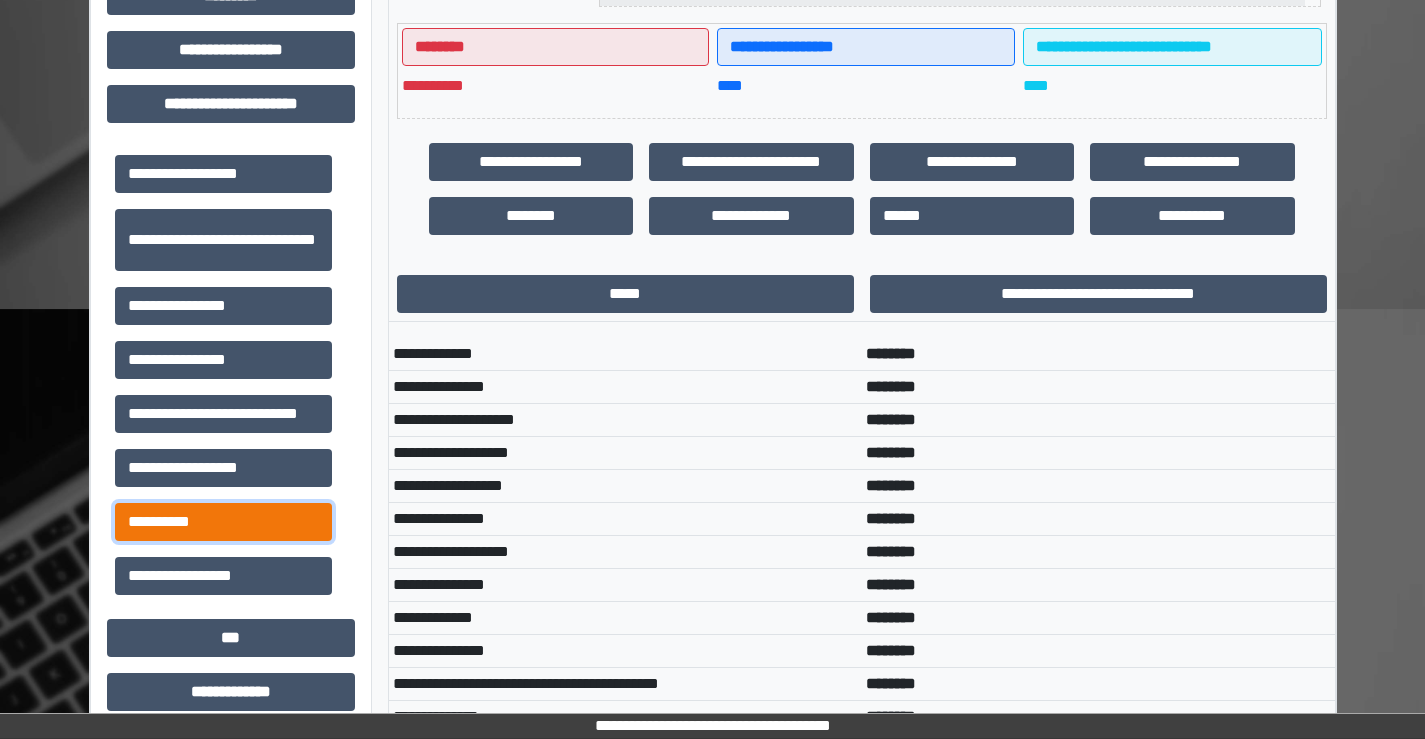 click on "**********" at bounding box center [223, 522] 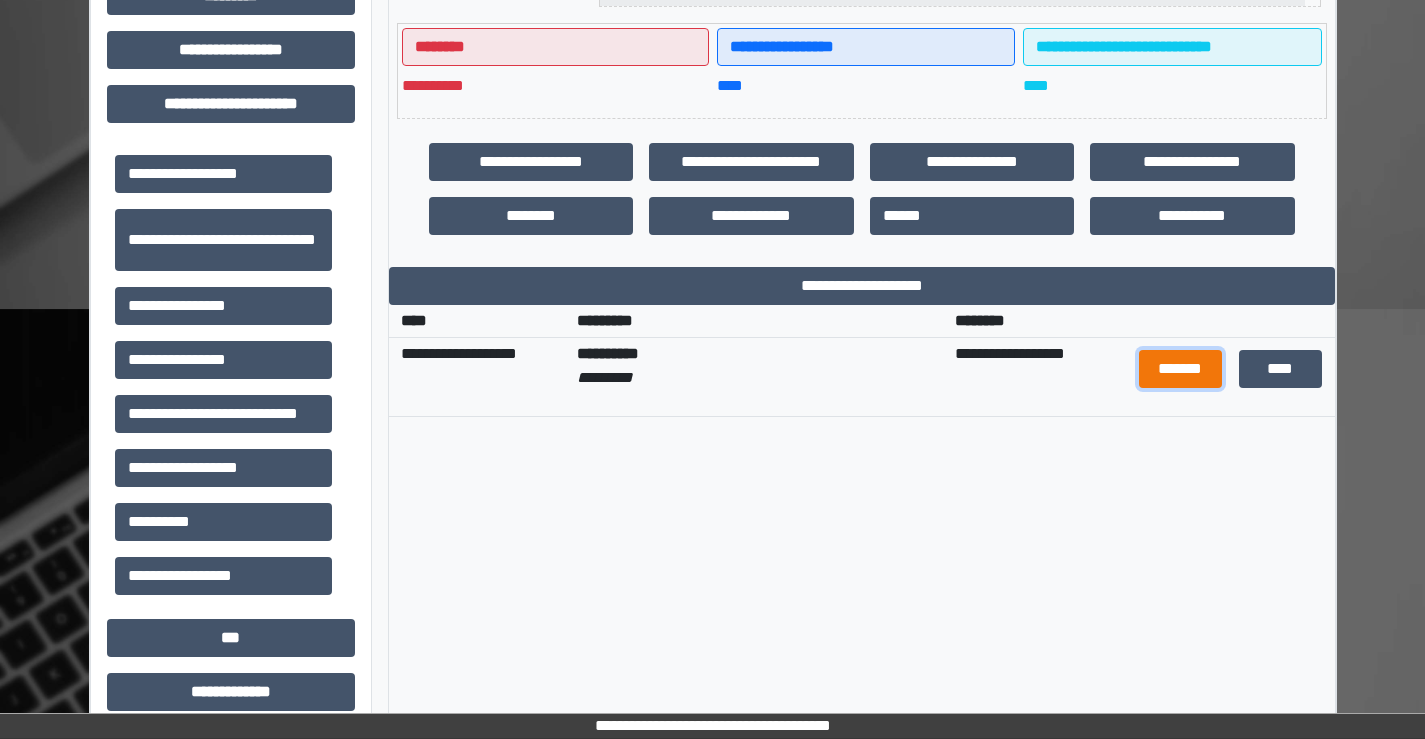 click on "*******" at bounding box center (1181, 369) 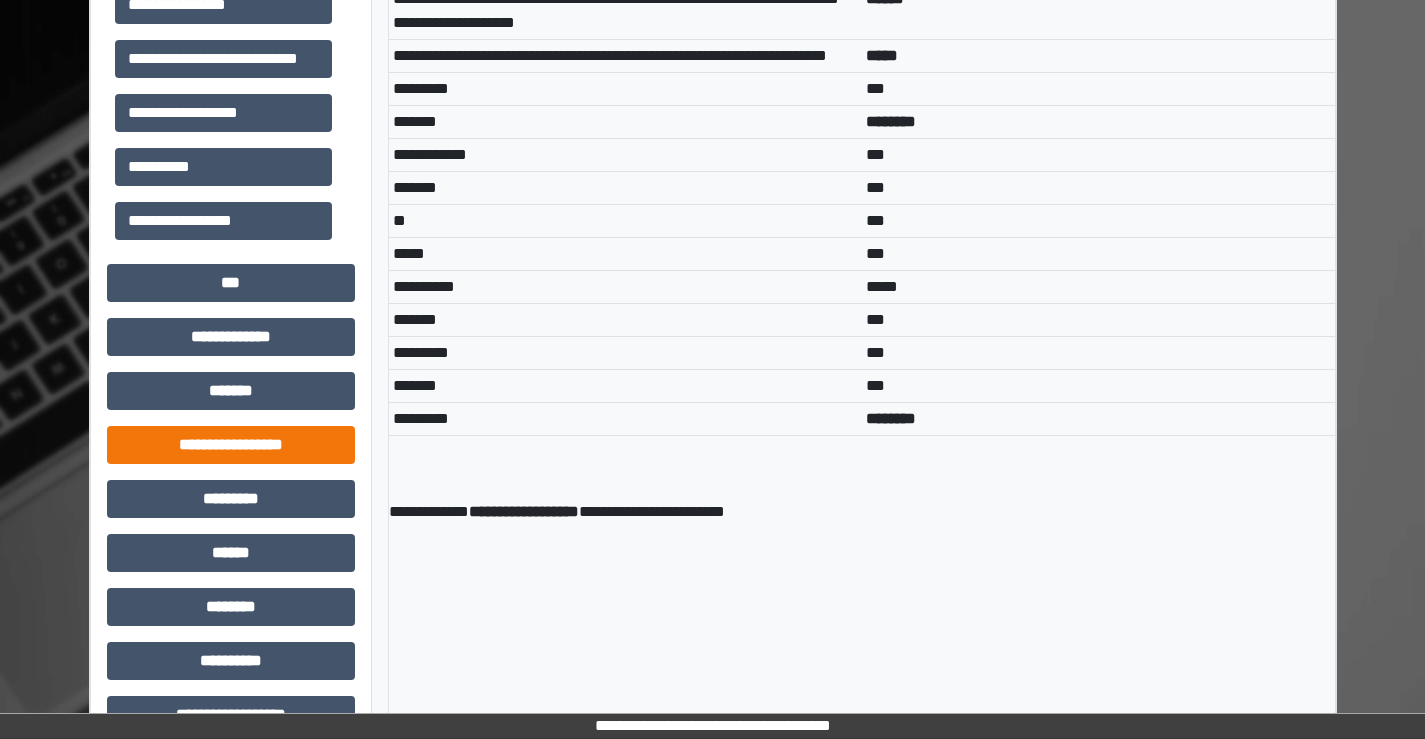scroll, scrollTop: 915, scrollLeft: 0, axis: vertical 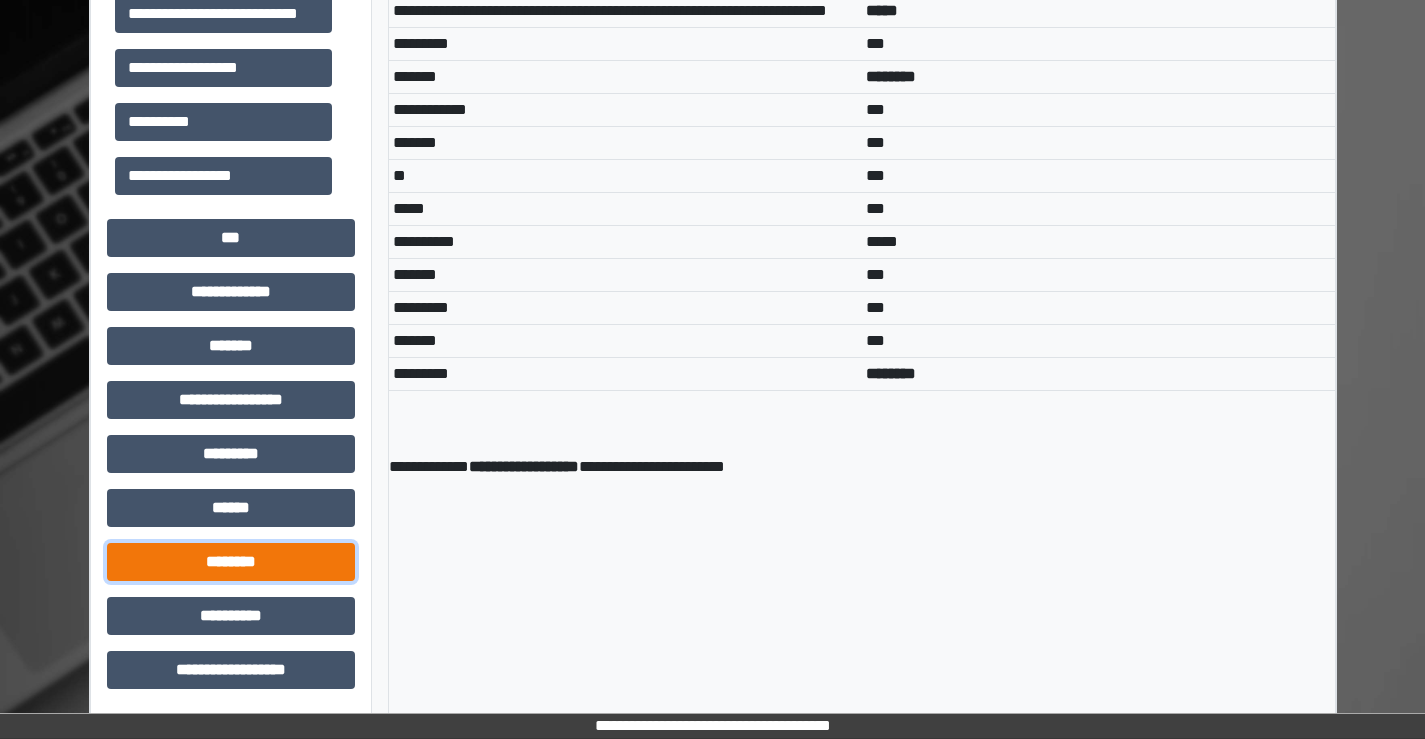 click on "********" at bounding box center (231, 562) 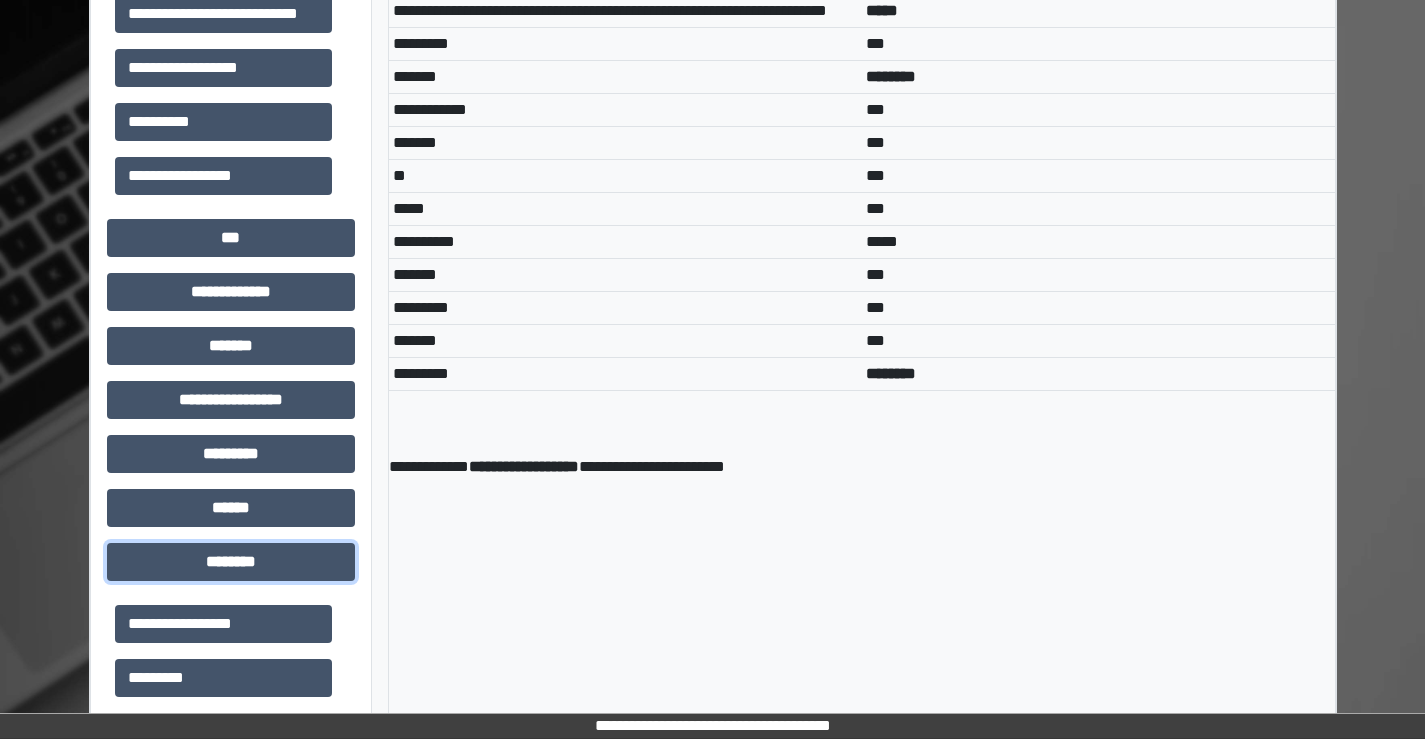 scroll, scrollTop: 1315, scrollLeft: 0, axis: vertical 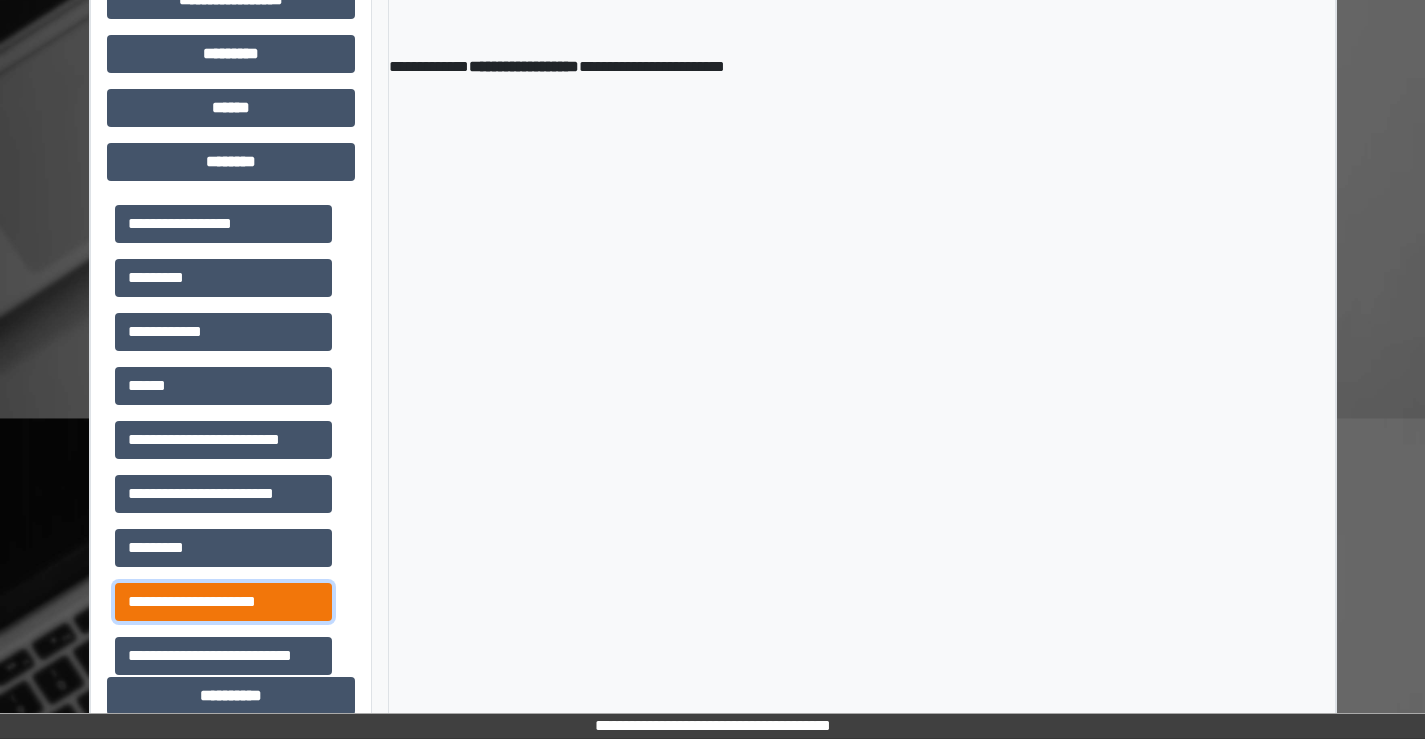 click on "**********" at bounding box center (223, 602) 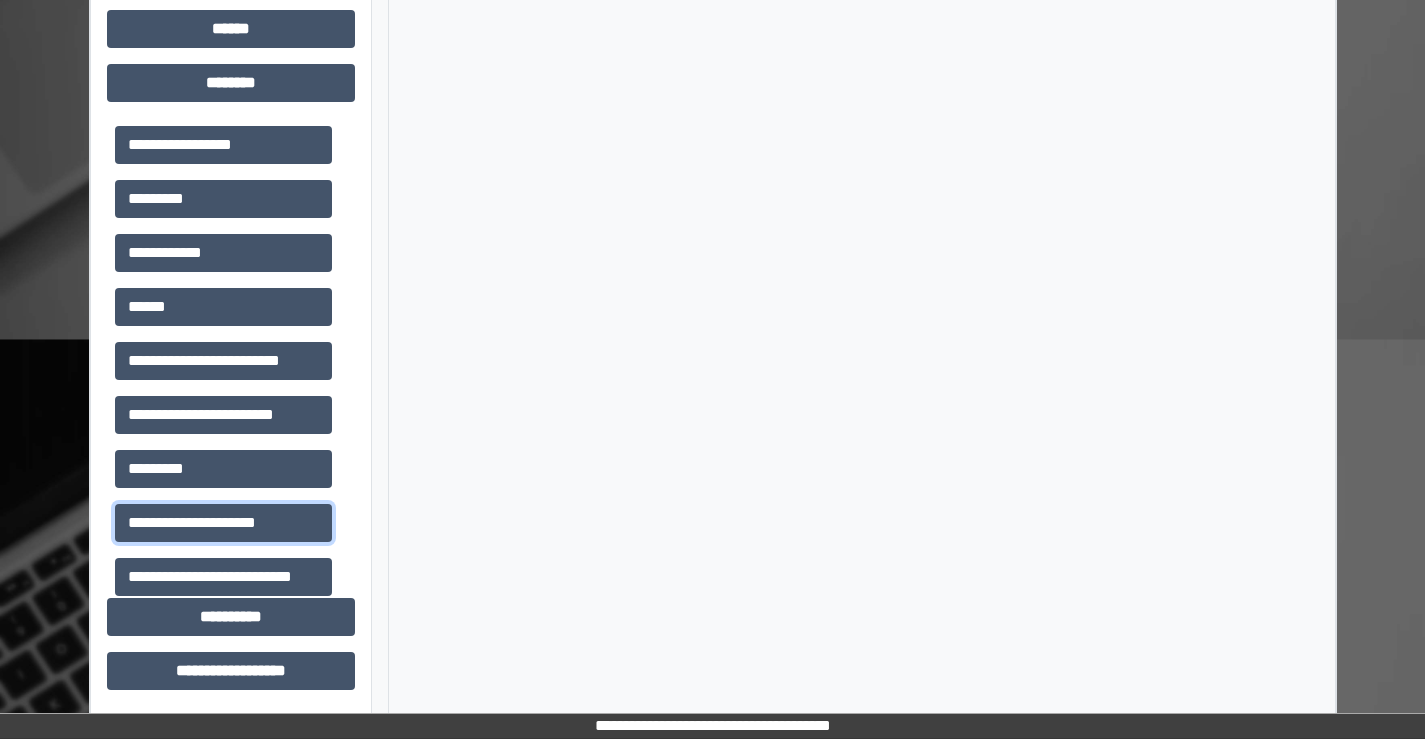 scroll, scrollTop: 1395, scrollLeft: 0, axis: vertical 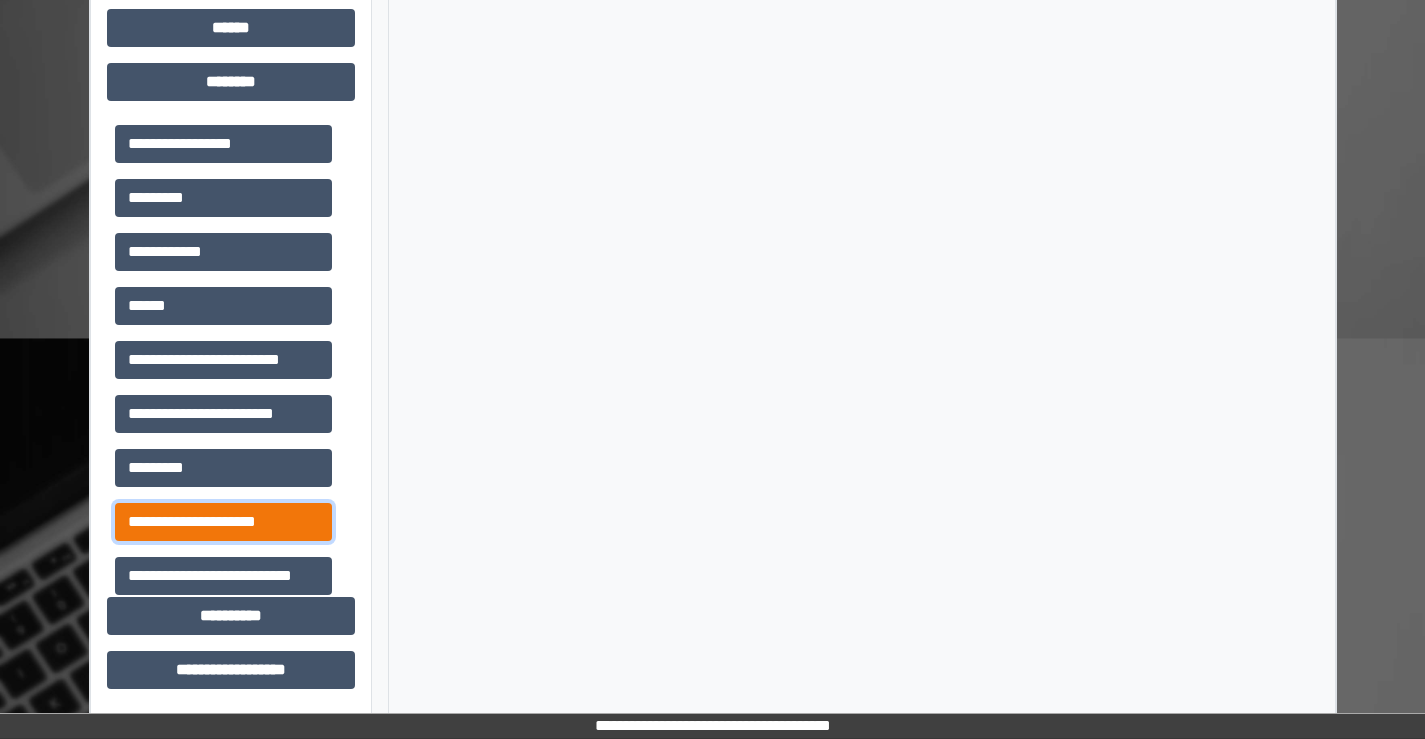click on "**********" at bounding box center (223, 522) 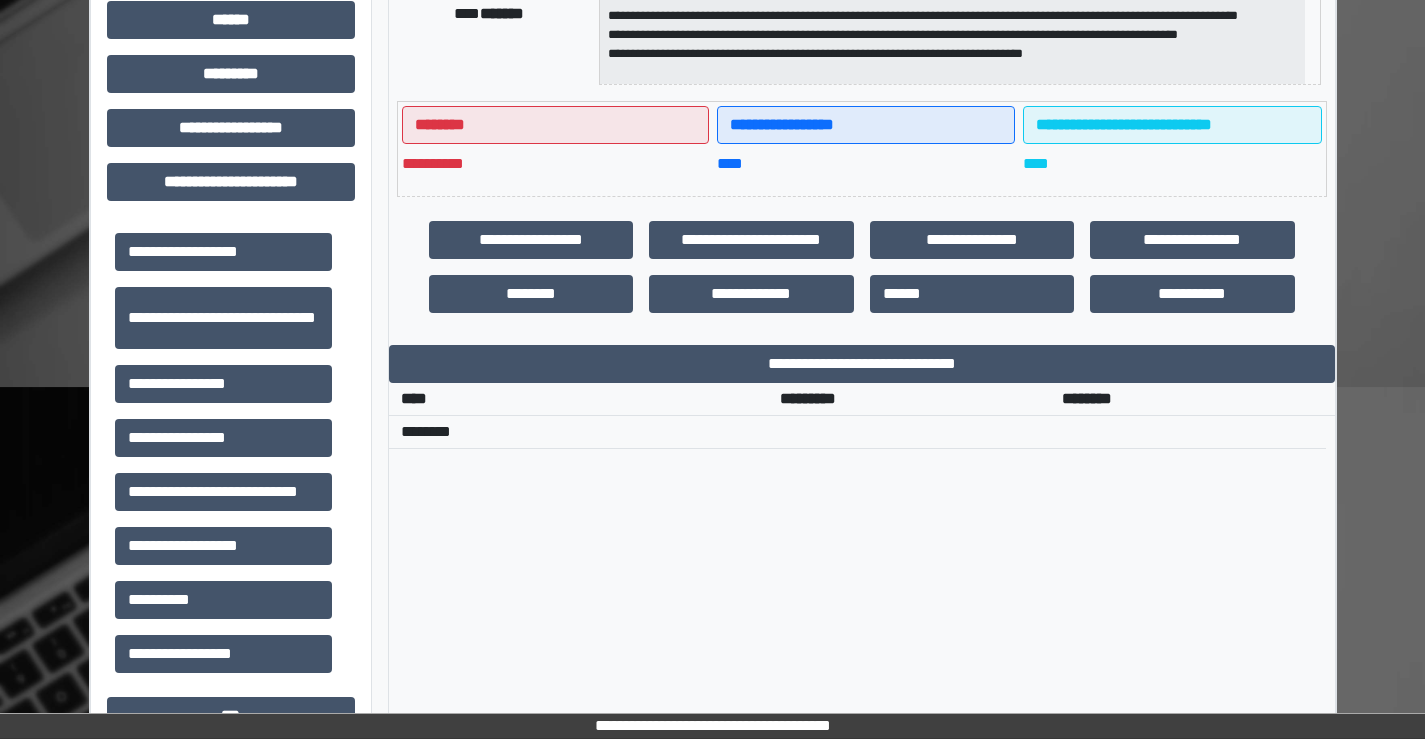 scroll, scrollTop: 500, scrollLeft: 0, axis: vertical 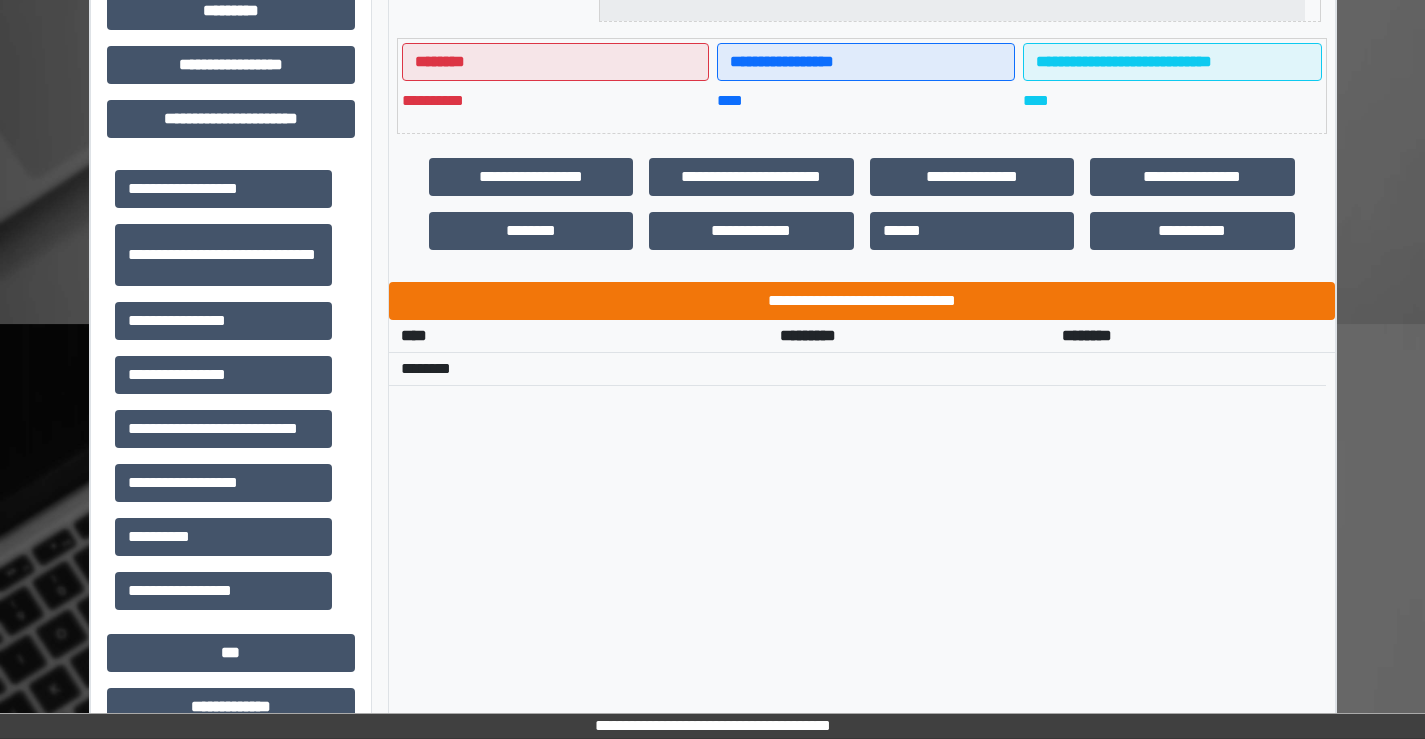 drag, startPoint x: 785, startPoint y: 281, endPoint x: 788, endPoint y: 295, distance: 14.3178215 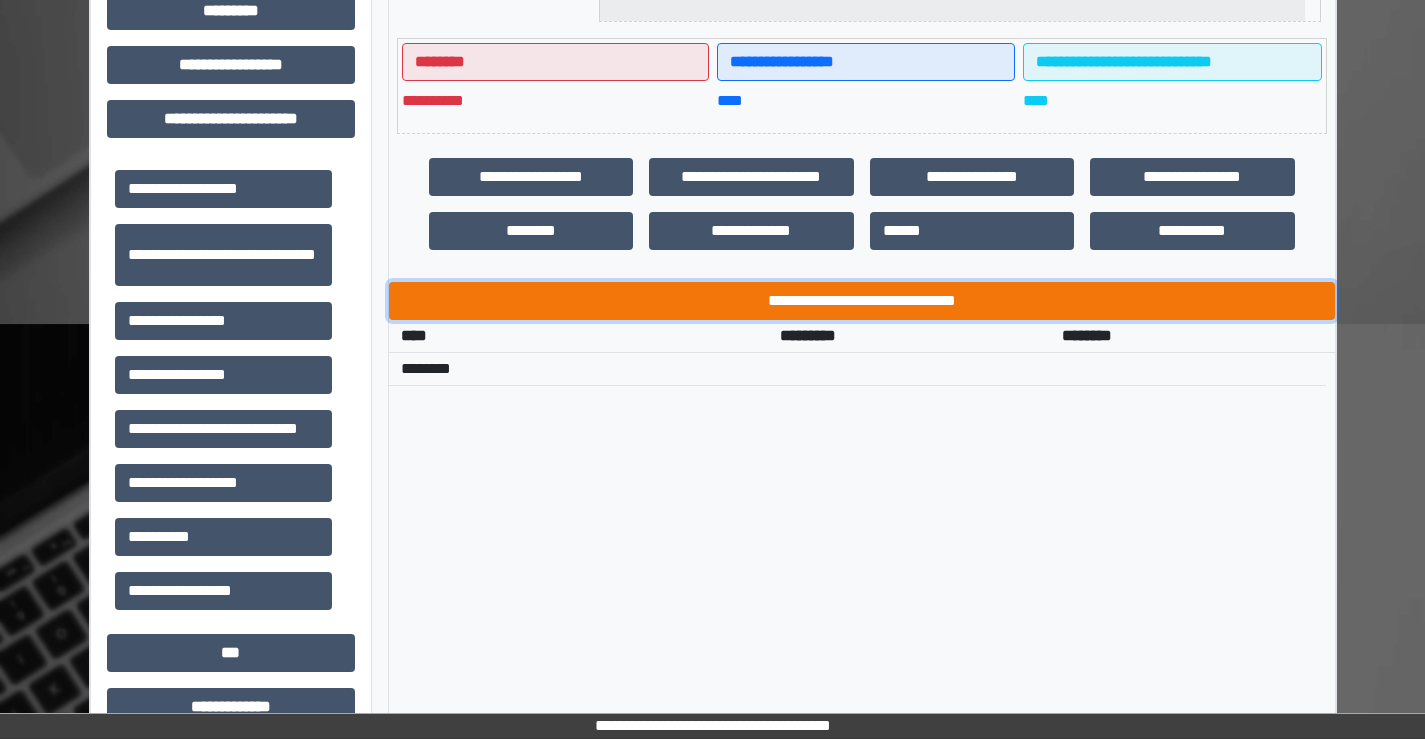 click on "**********" at bounding box center [862, 301] 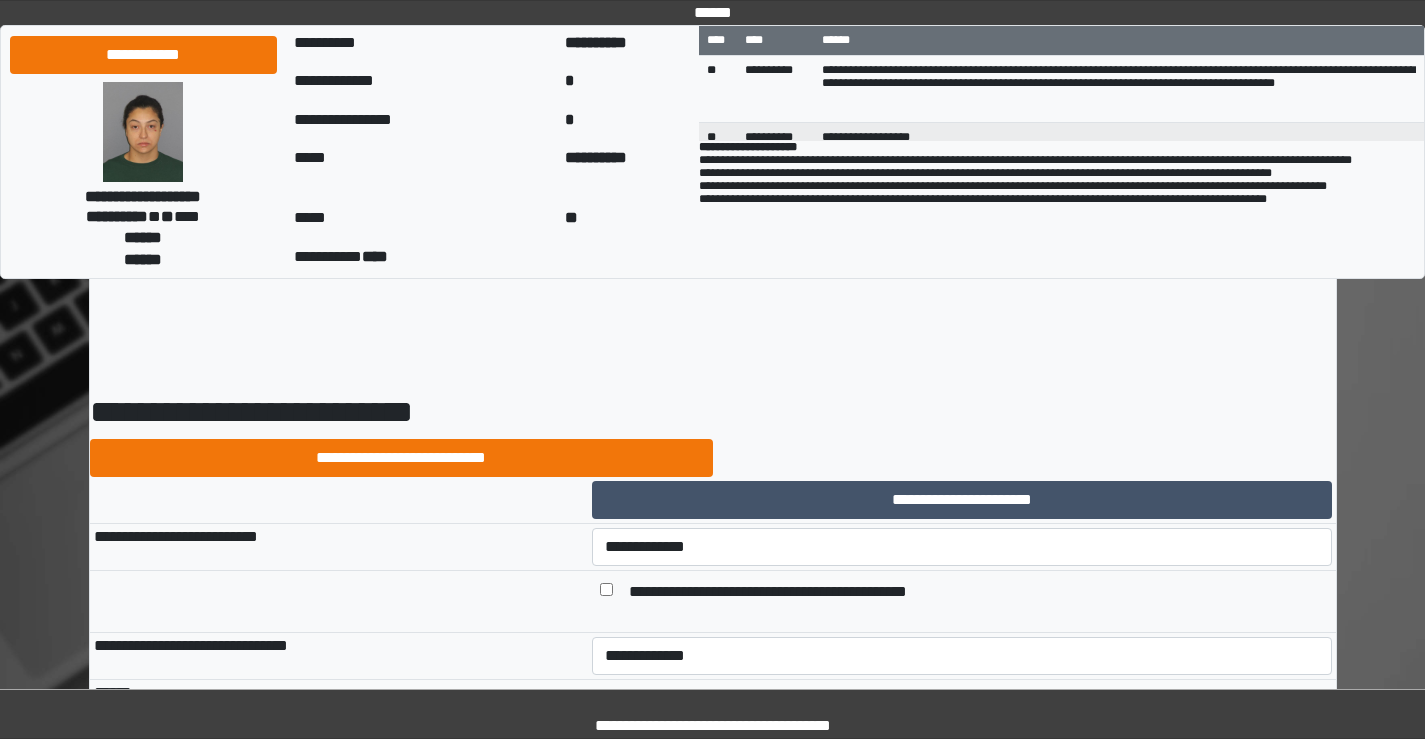 scroll, scrollTop: 0, scrollLeft: 0, axis: both 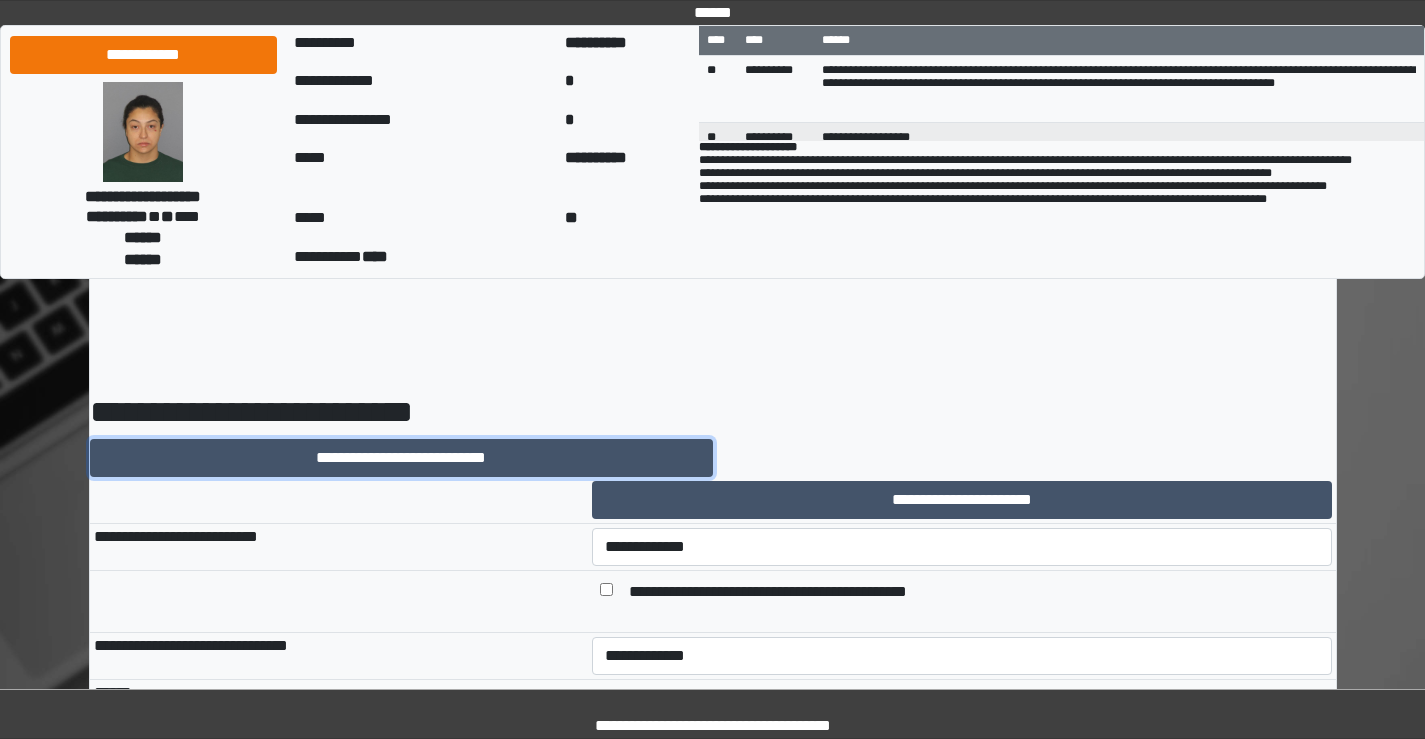 click on "**********" at bounding box center (401, 458) 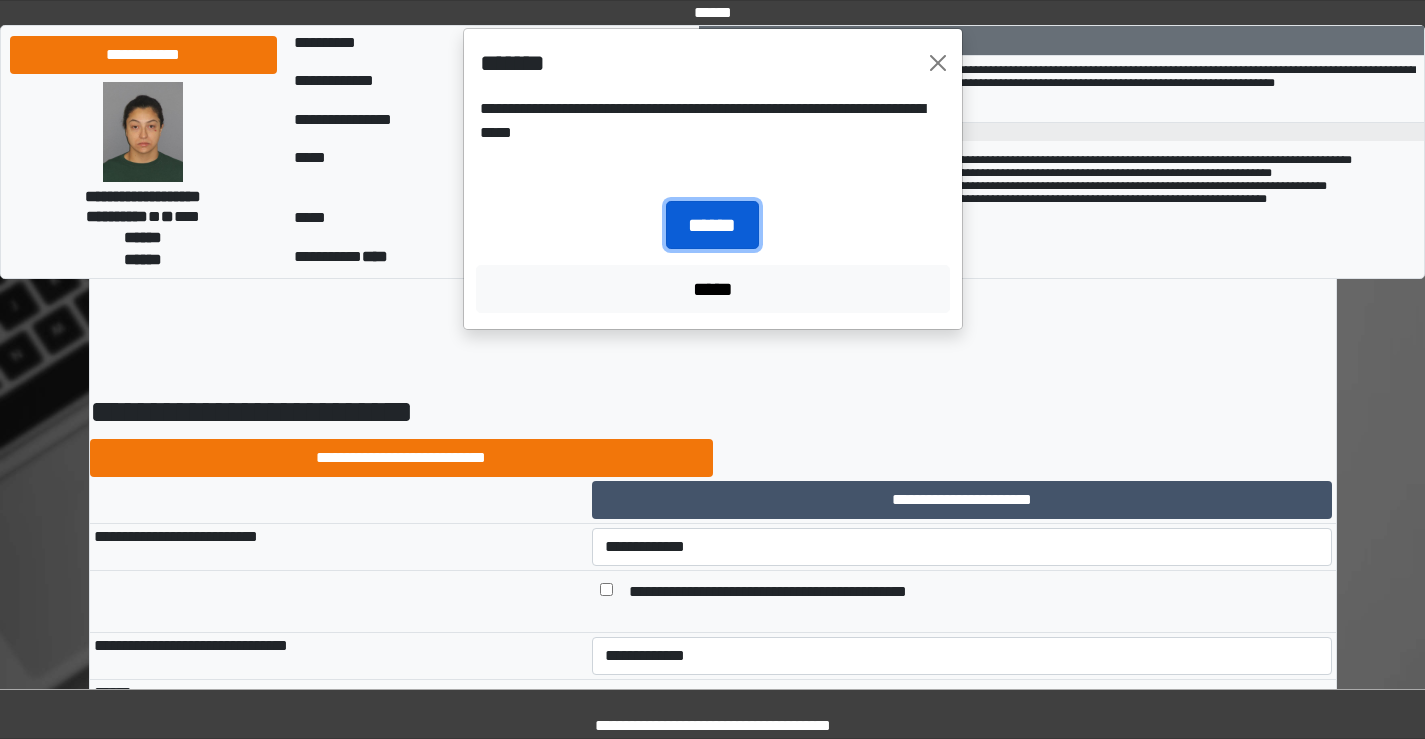 click on "******" at bounding box center (712, 225) 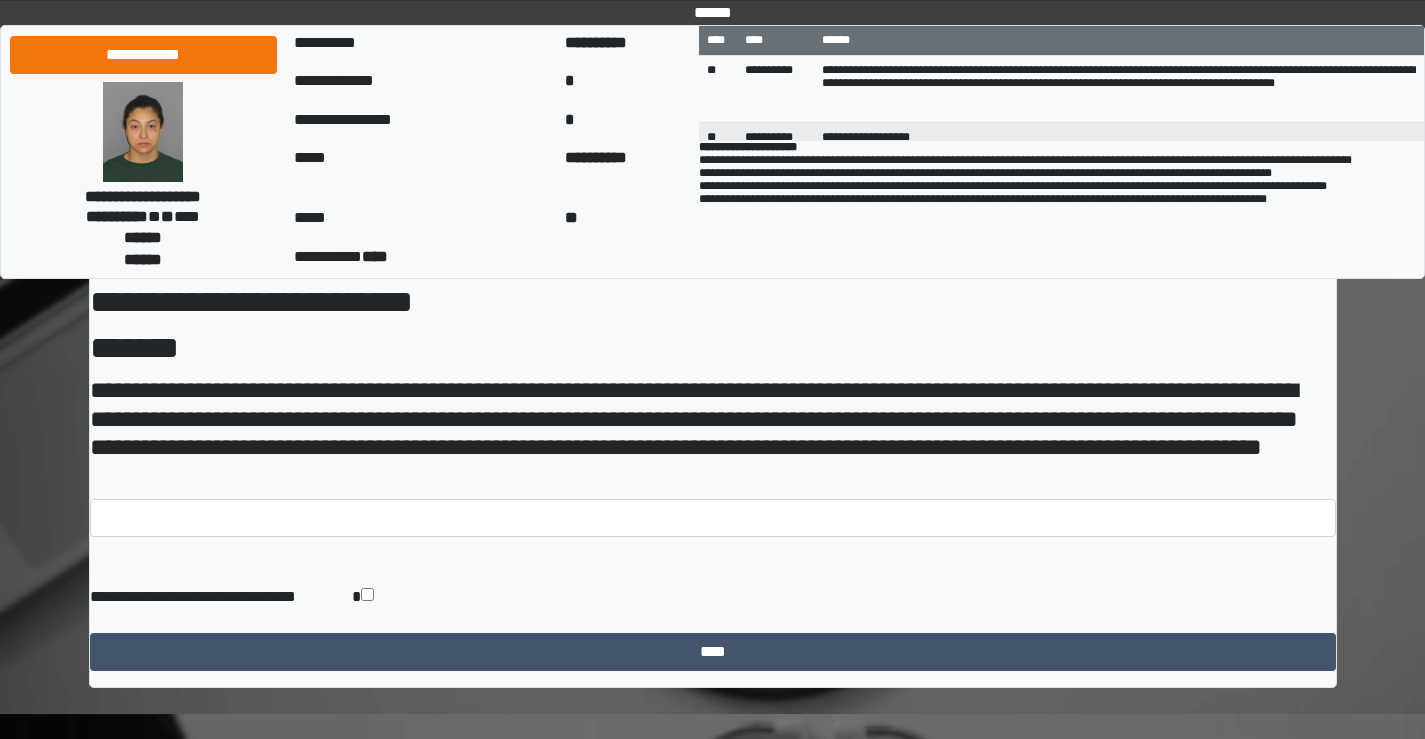 scroll, scrollTop: 113, scrollLeft: 0, axis: vertical 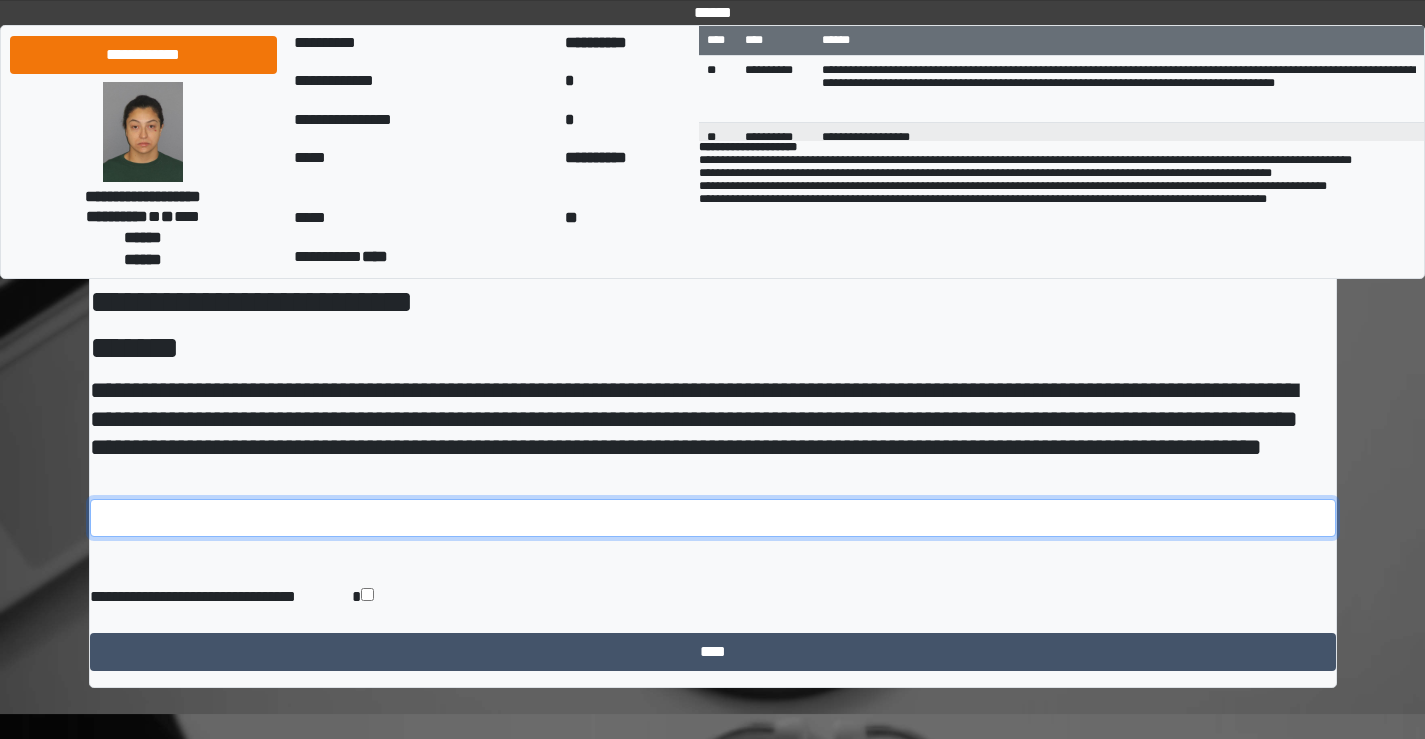 click at bounding box center [713, 518] 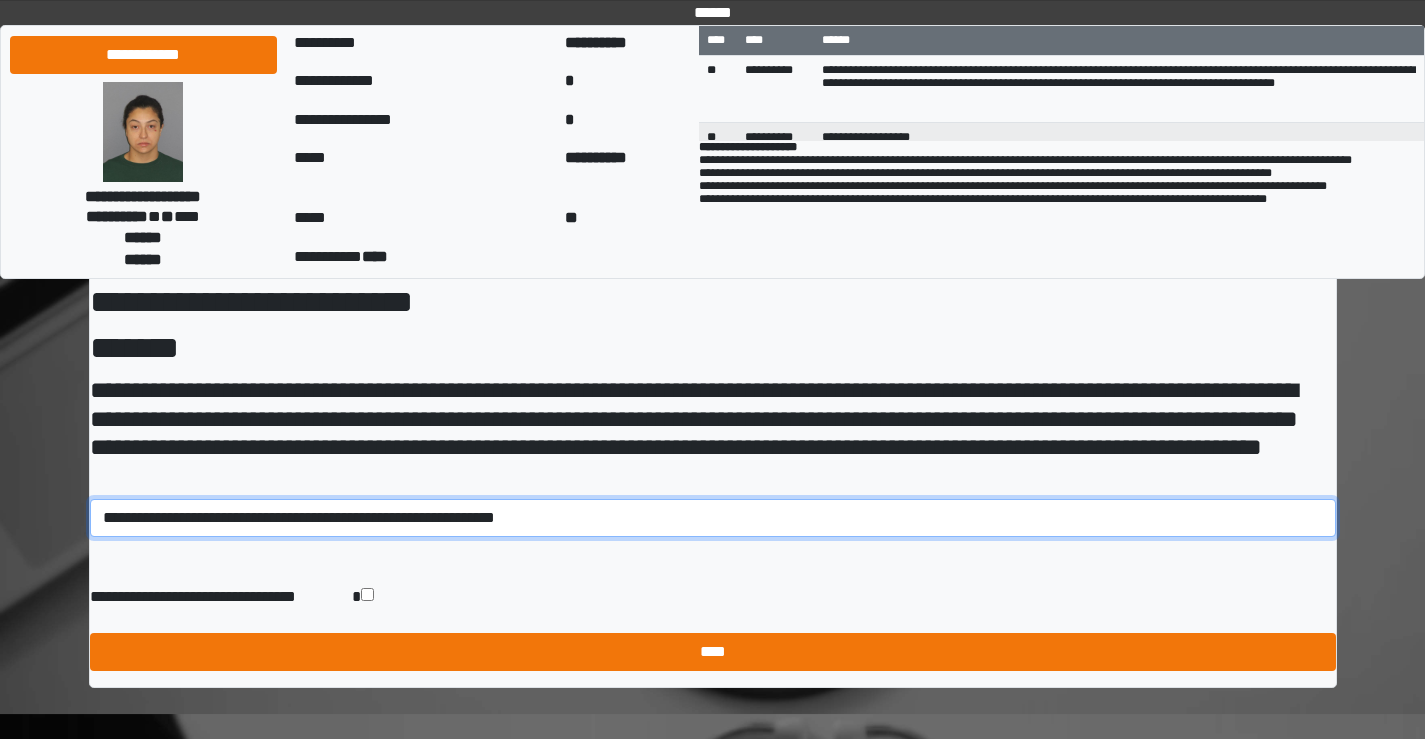 type on "**********" 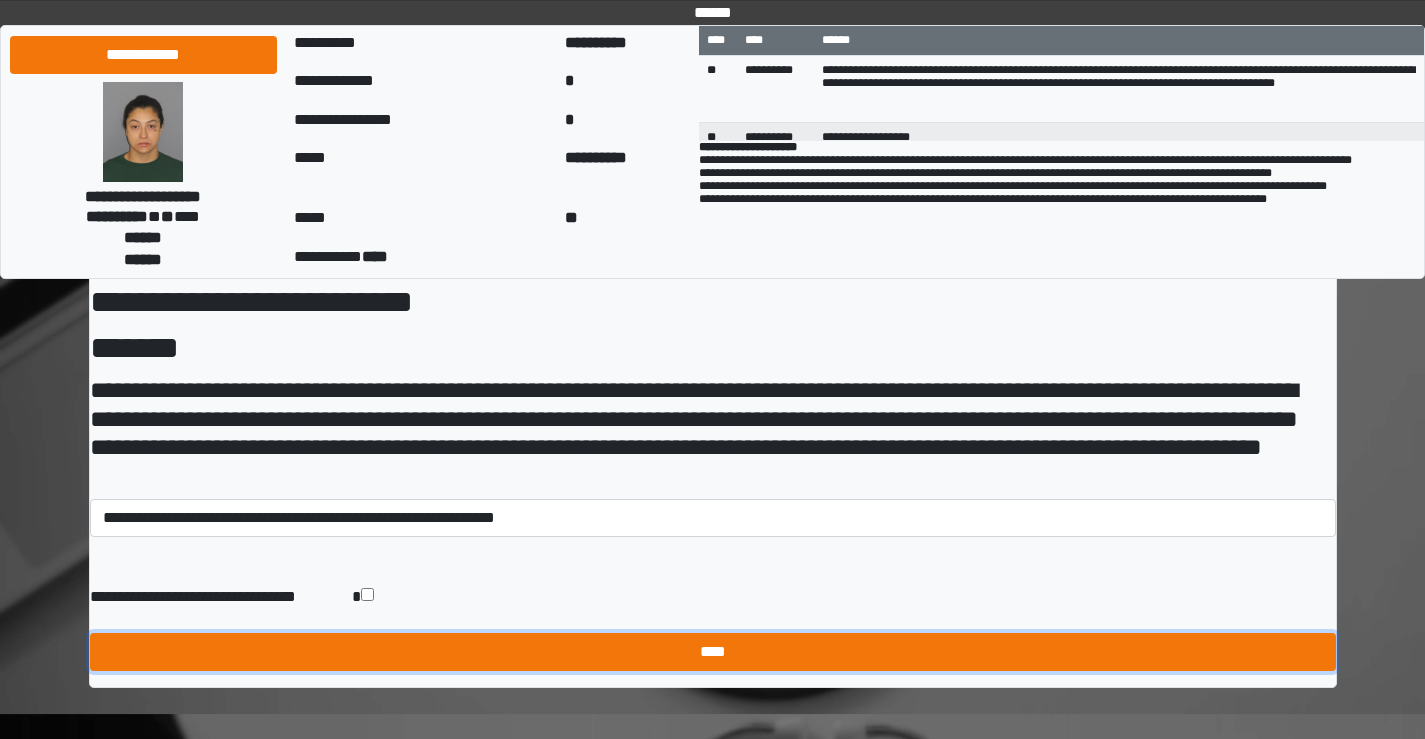 click on "****" at bounding box center (713, 652) 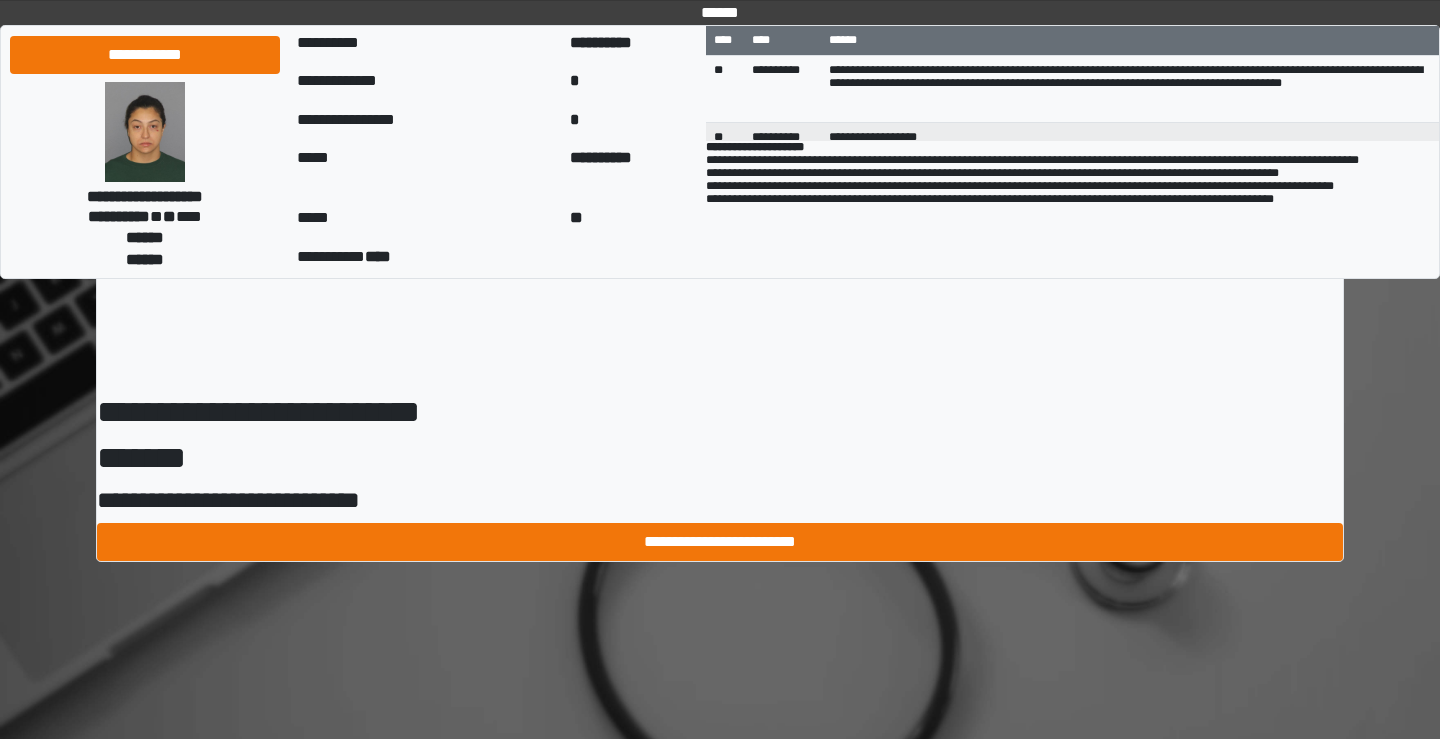 scroll, scrollTop: 0, scrollLeft: 0, axis: both 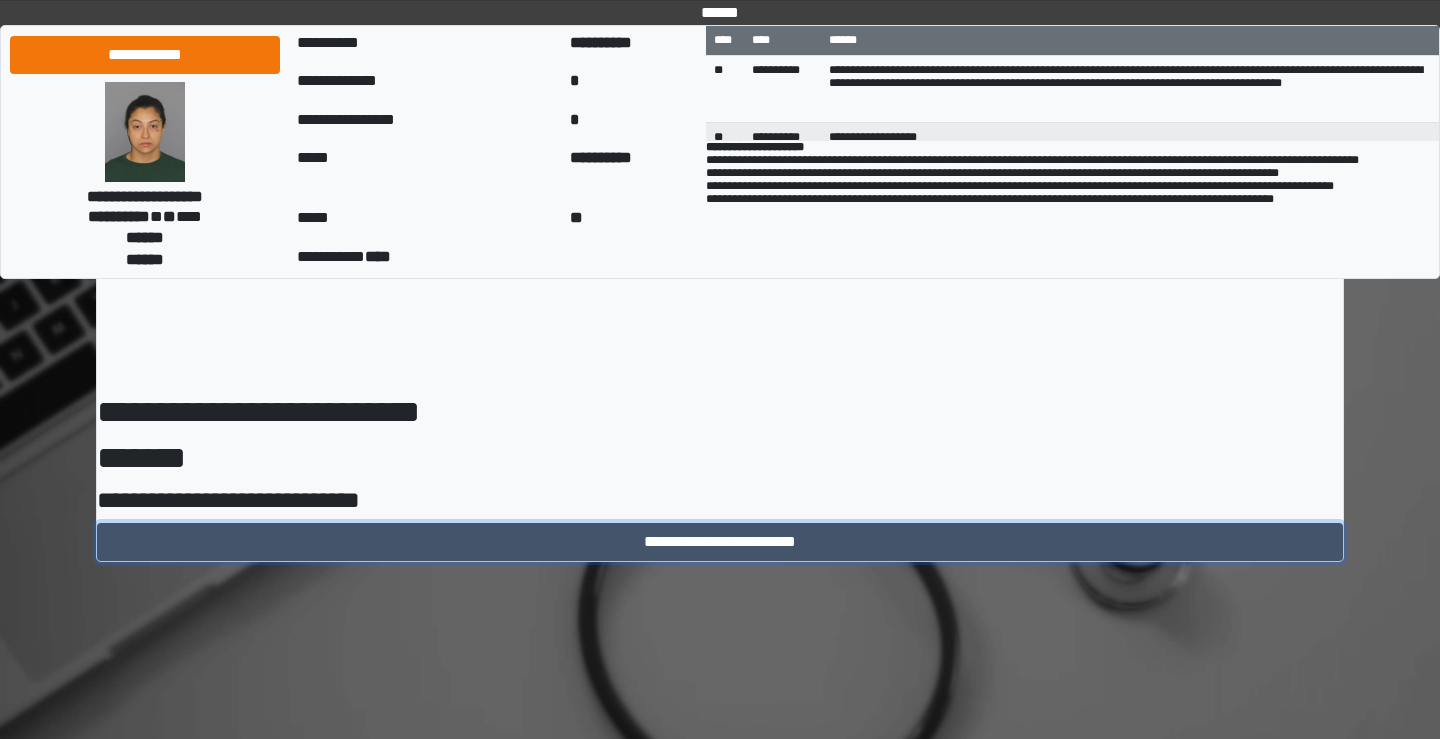 click on "**********" at bounding box center (720, 542) 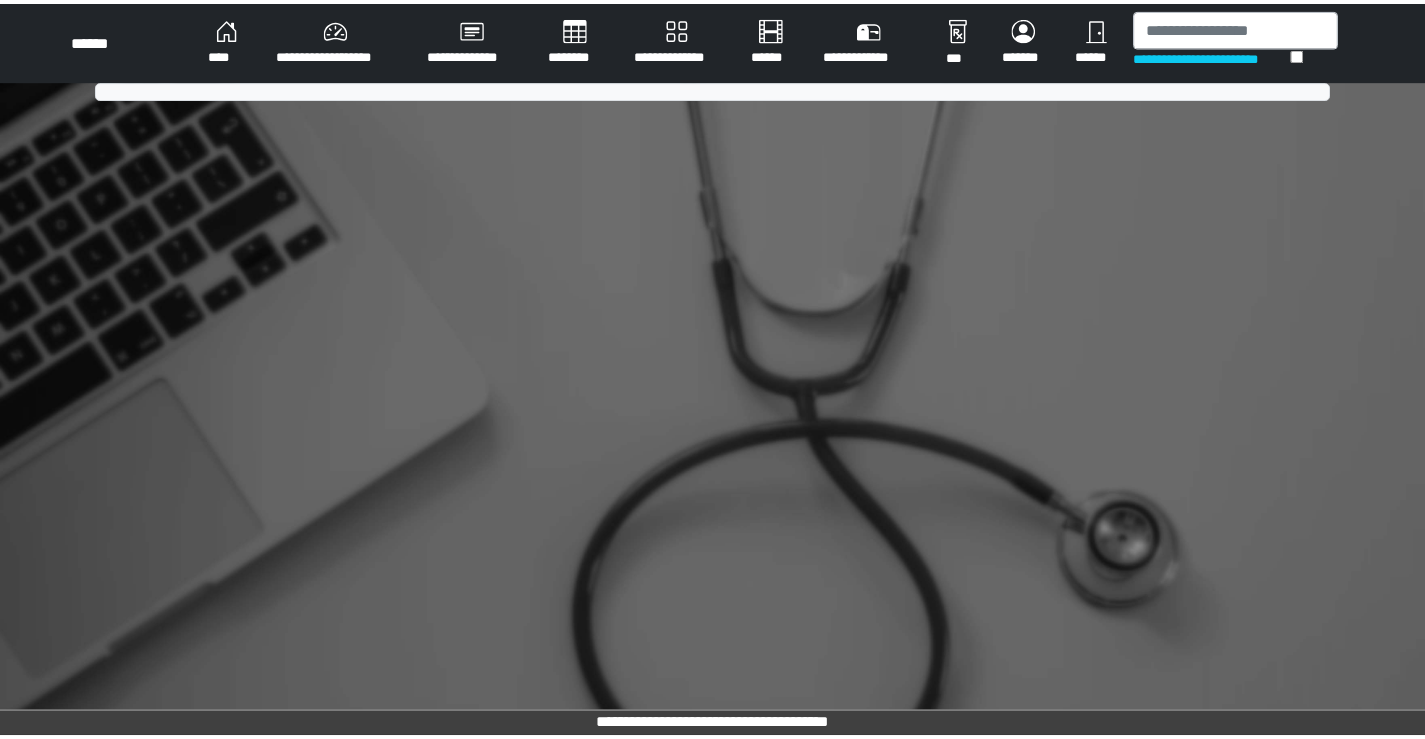 scroll, scrollTop: 0, scrollLeft: 0, axis: both 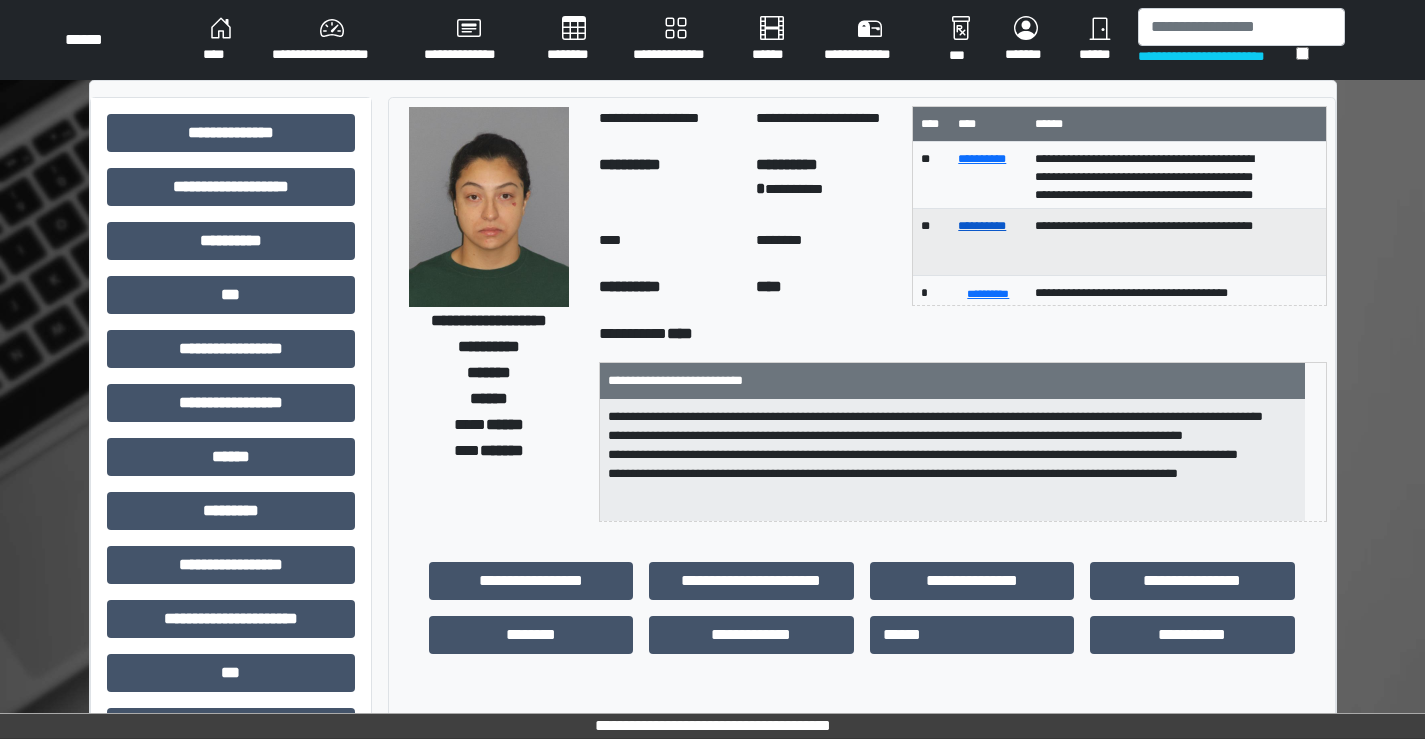 click on "**********" at bounding box center [982, 226] 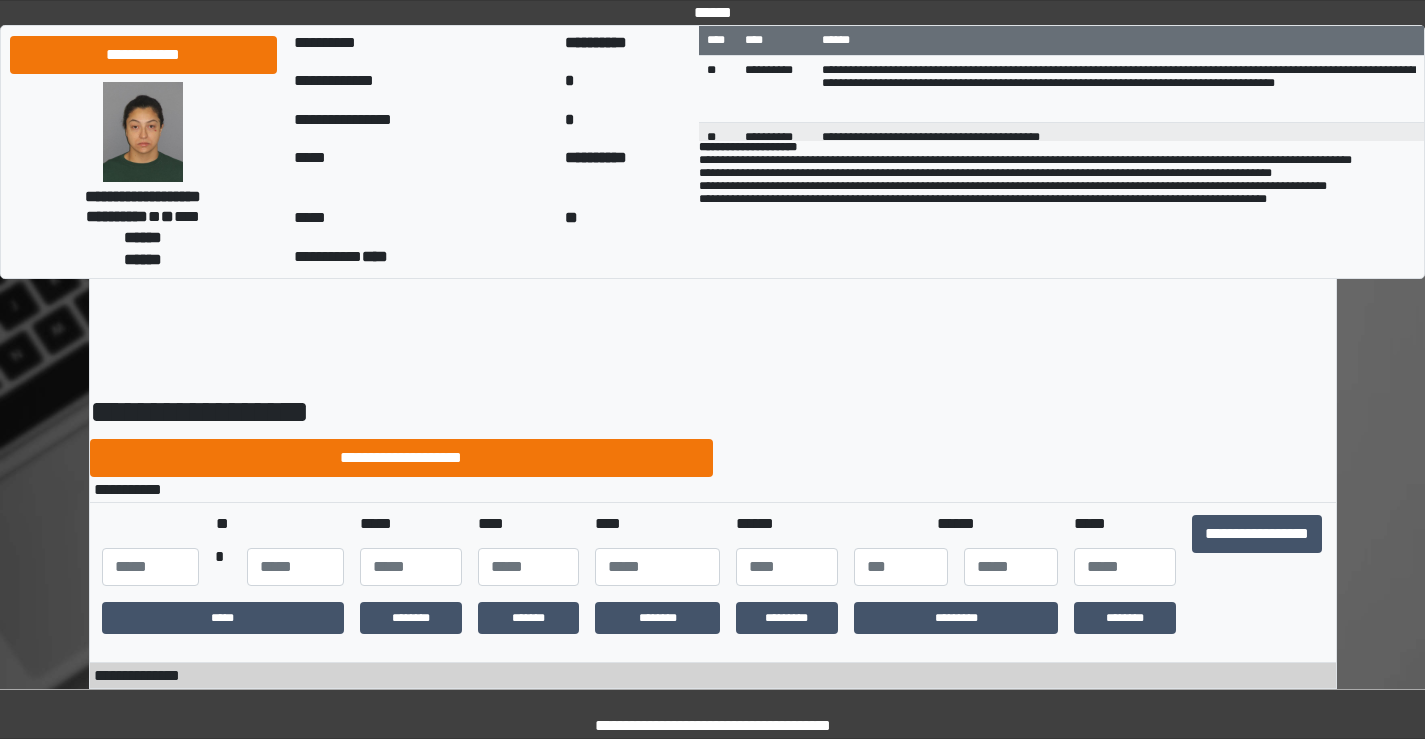 scroll, scrollTop: 0, scrollLeft: 0, axis: both 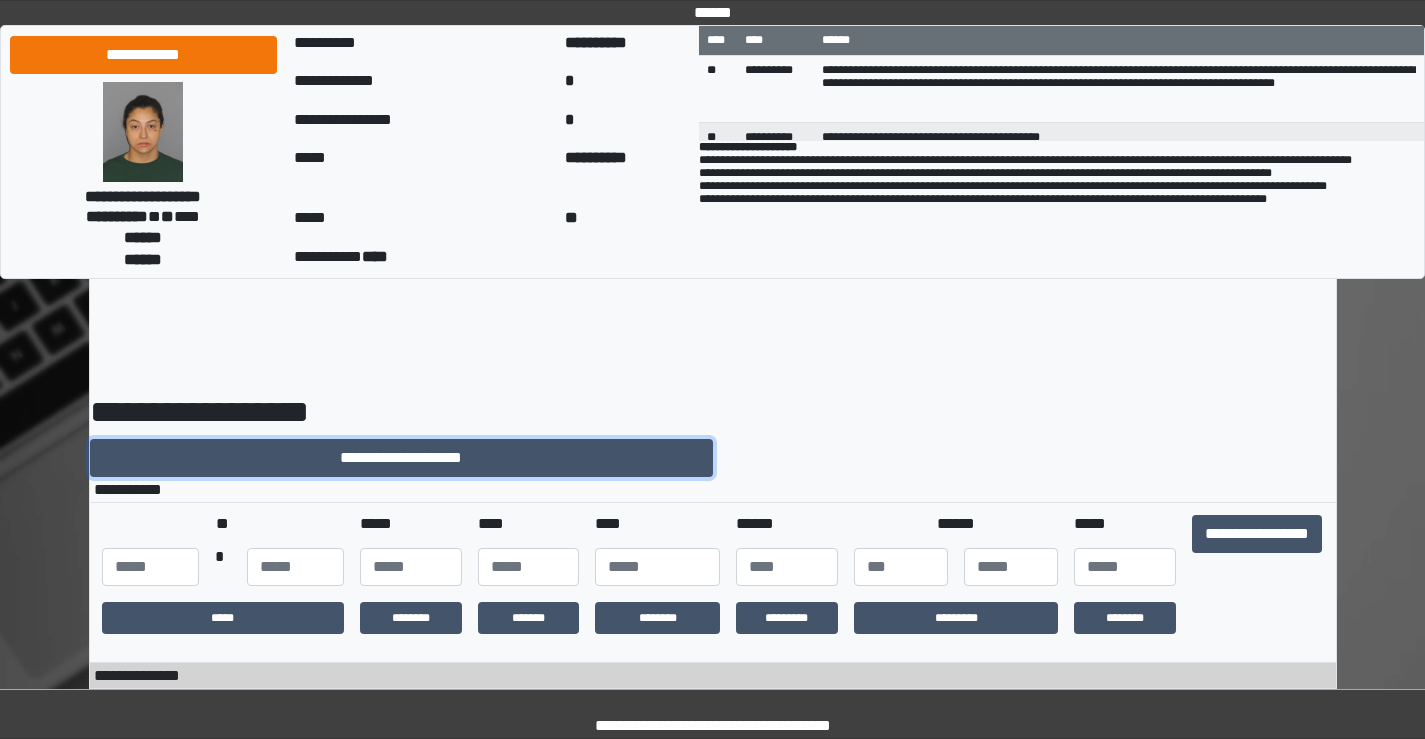 click on "**********" at bounding box center [401, 458] 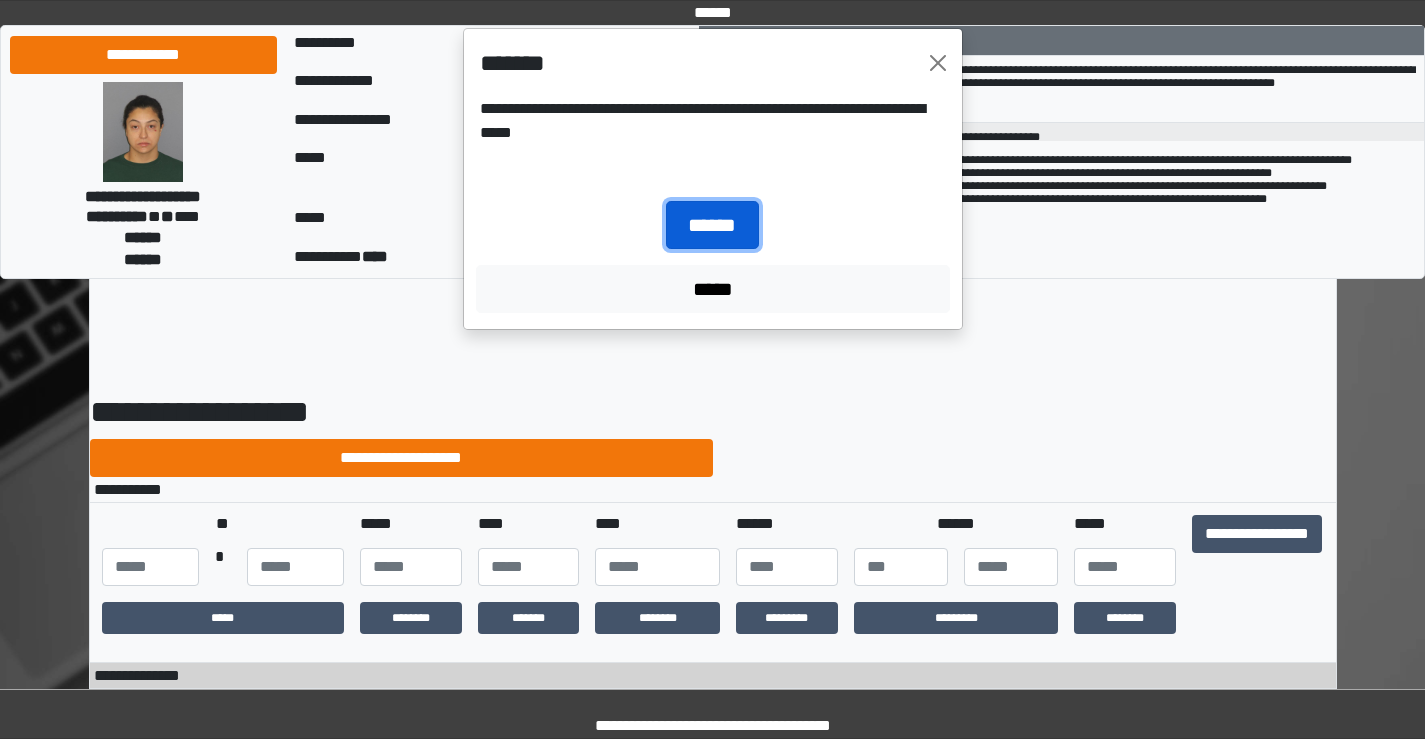 click on "******" at bounding box center (712, 225) 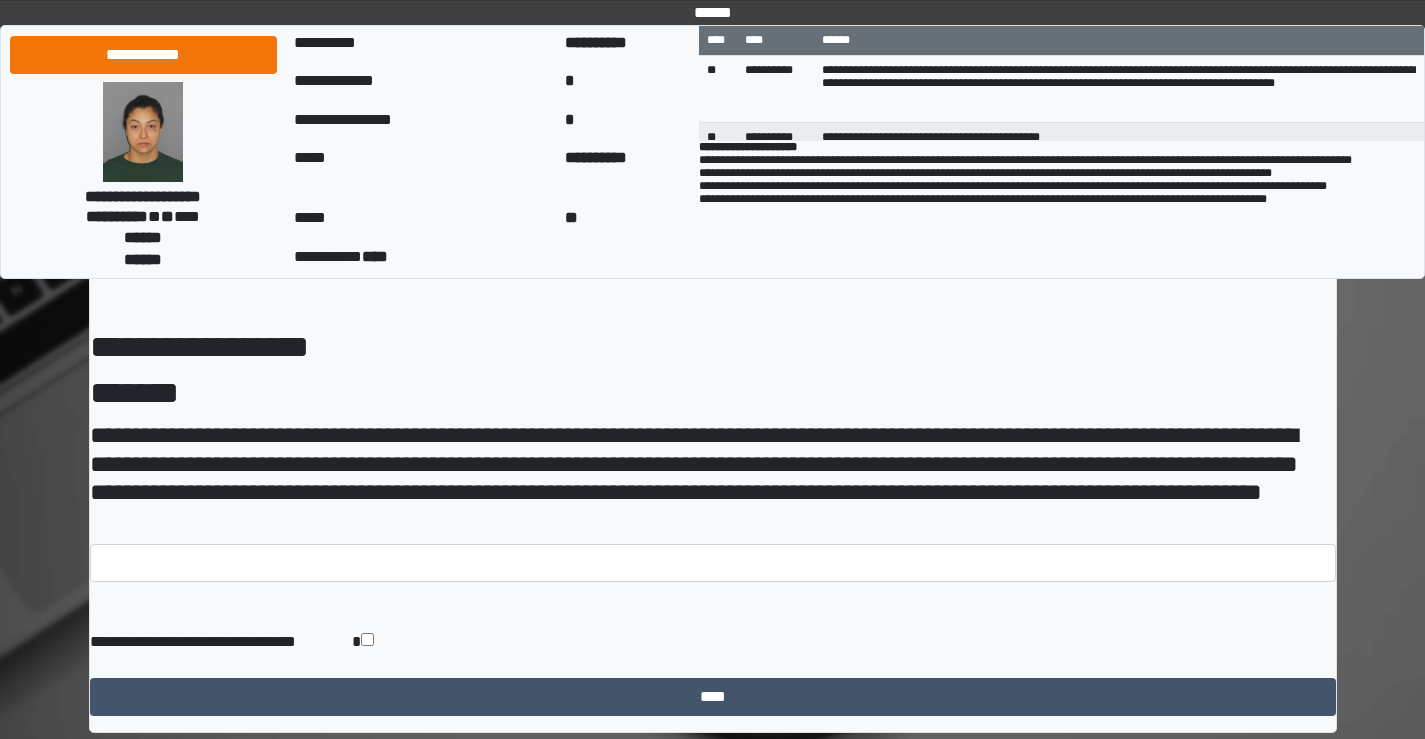 scroll, scrollTop: 100, scrollLeft: 0, axis: vertical 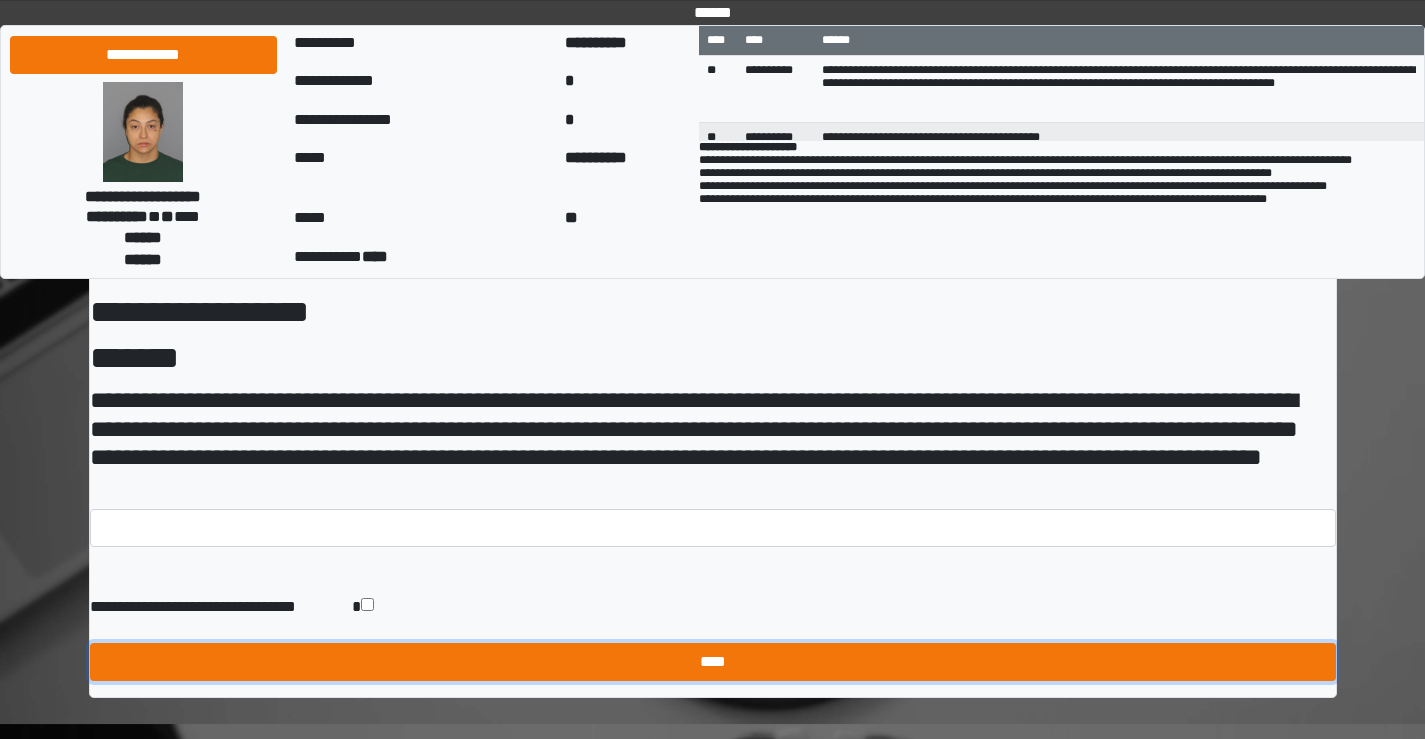 click on "****" at bounding box center (713, 662) 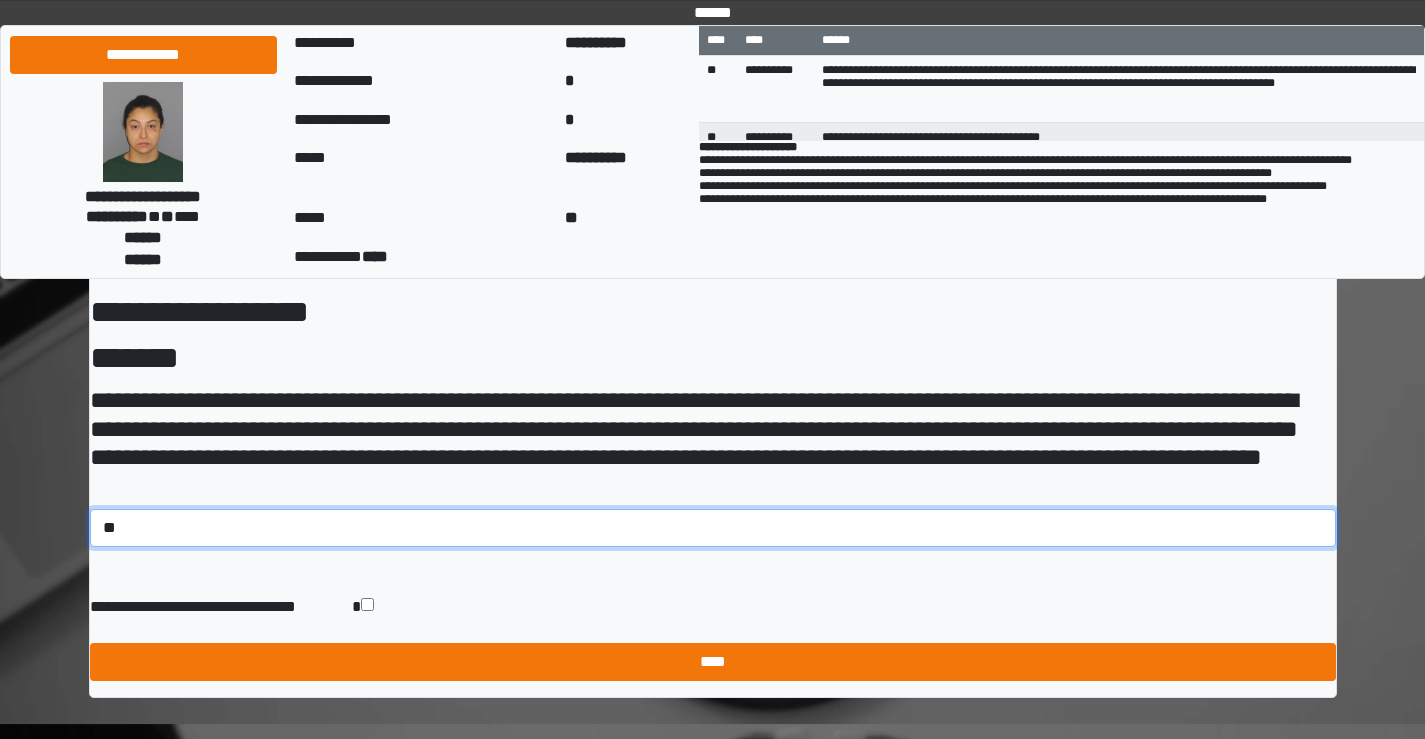 type on "*" 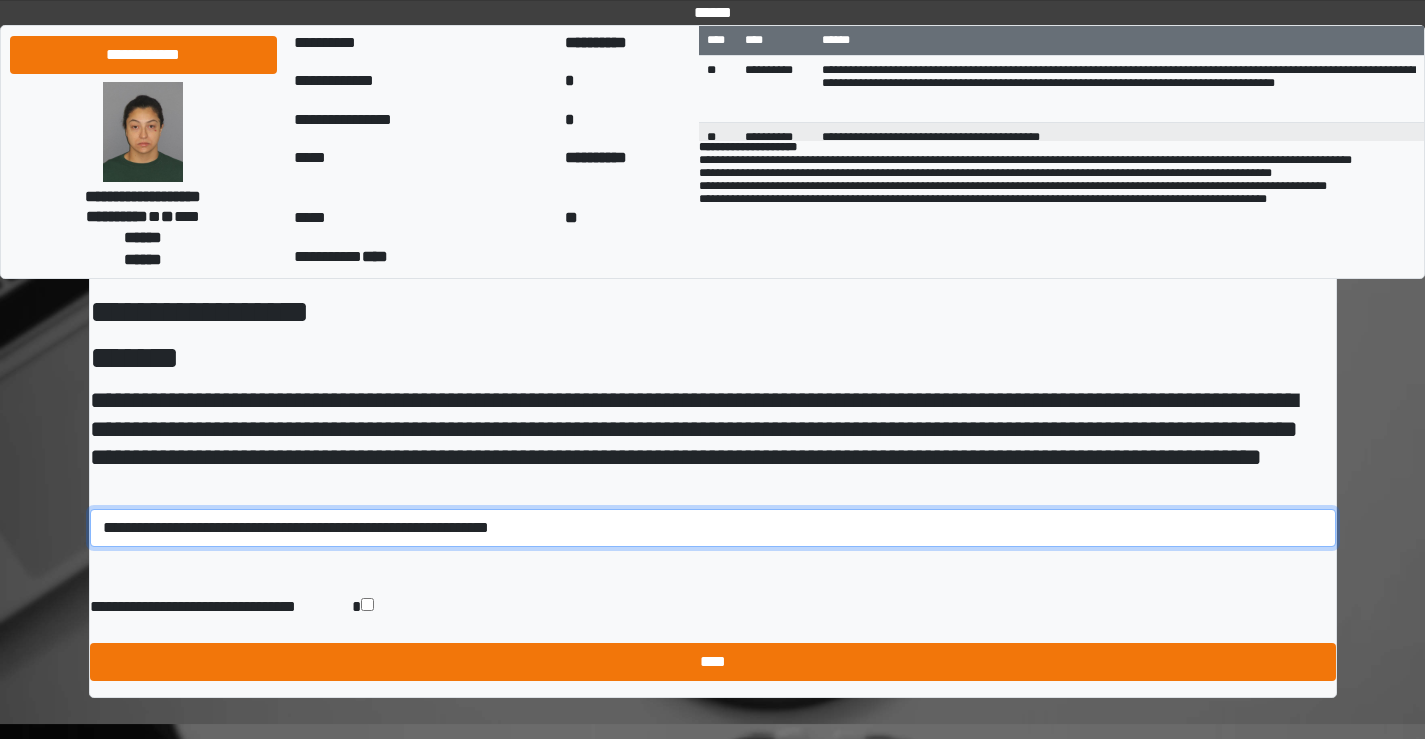 type on "**********" 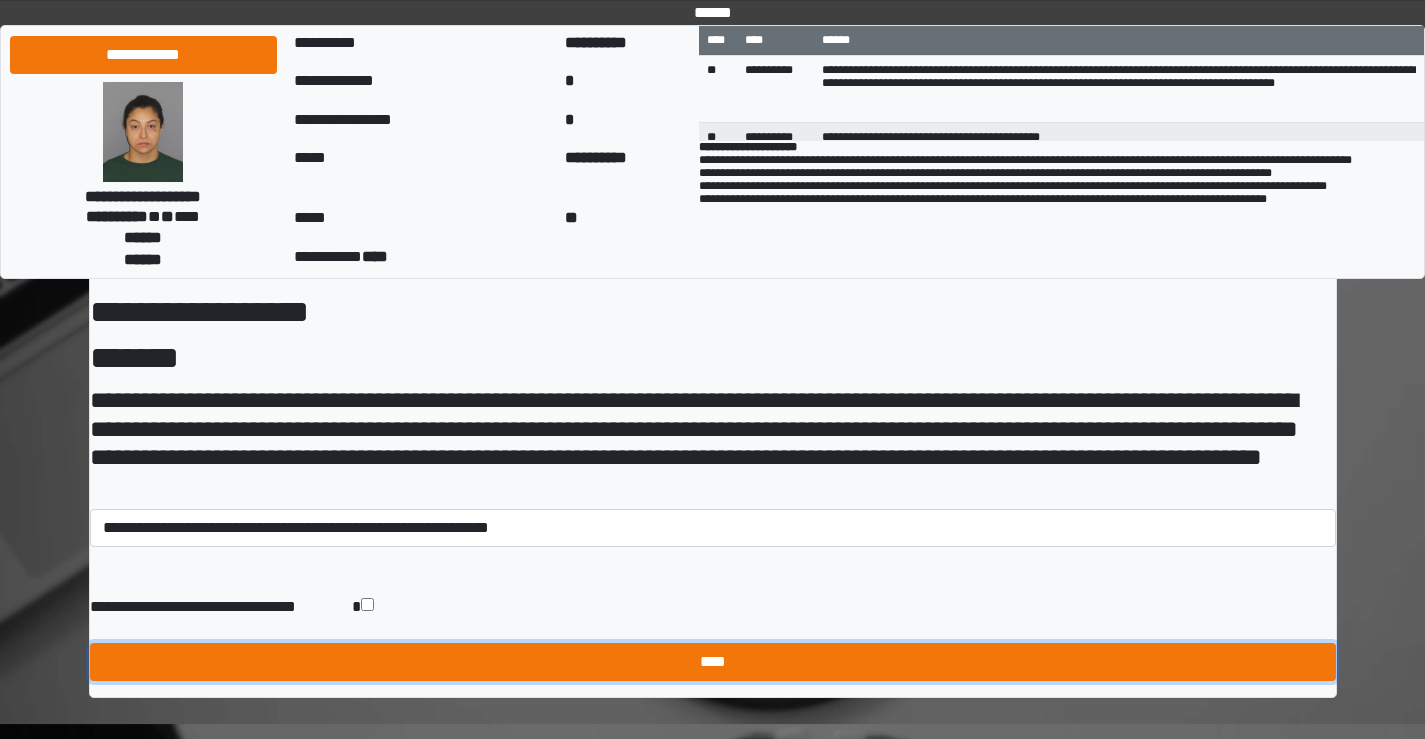click on "****" at bounding box center (713, 662) 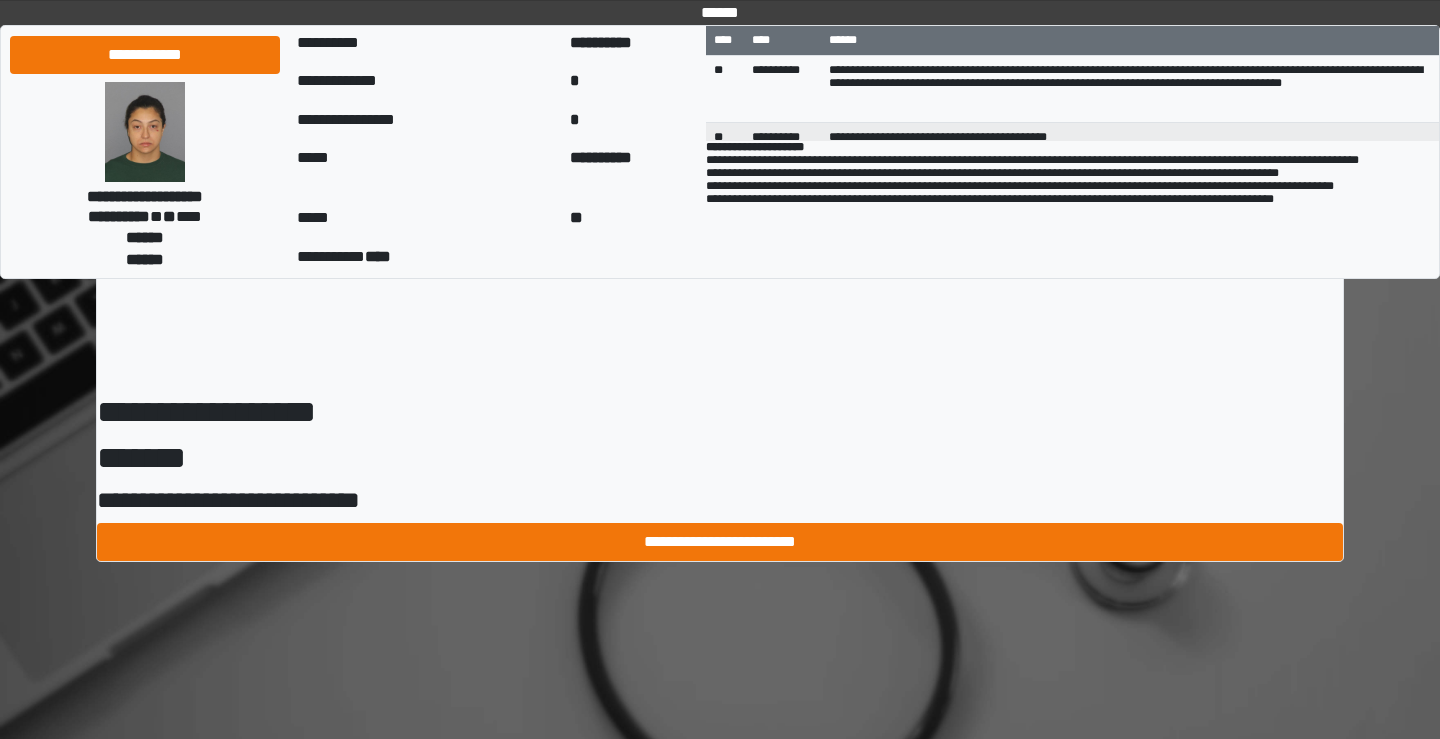 scroll, scrollTop: 0, scrollLeft: 0, axis: both 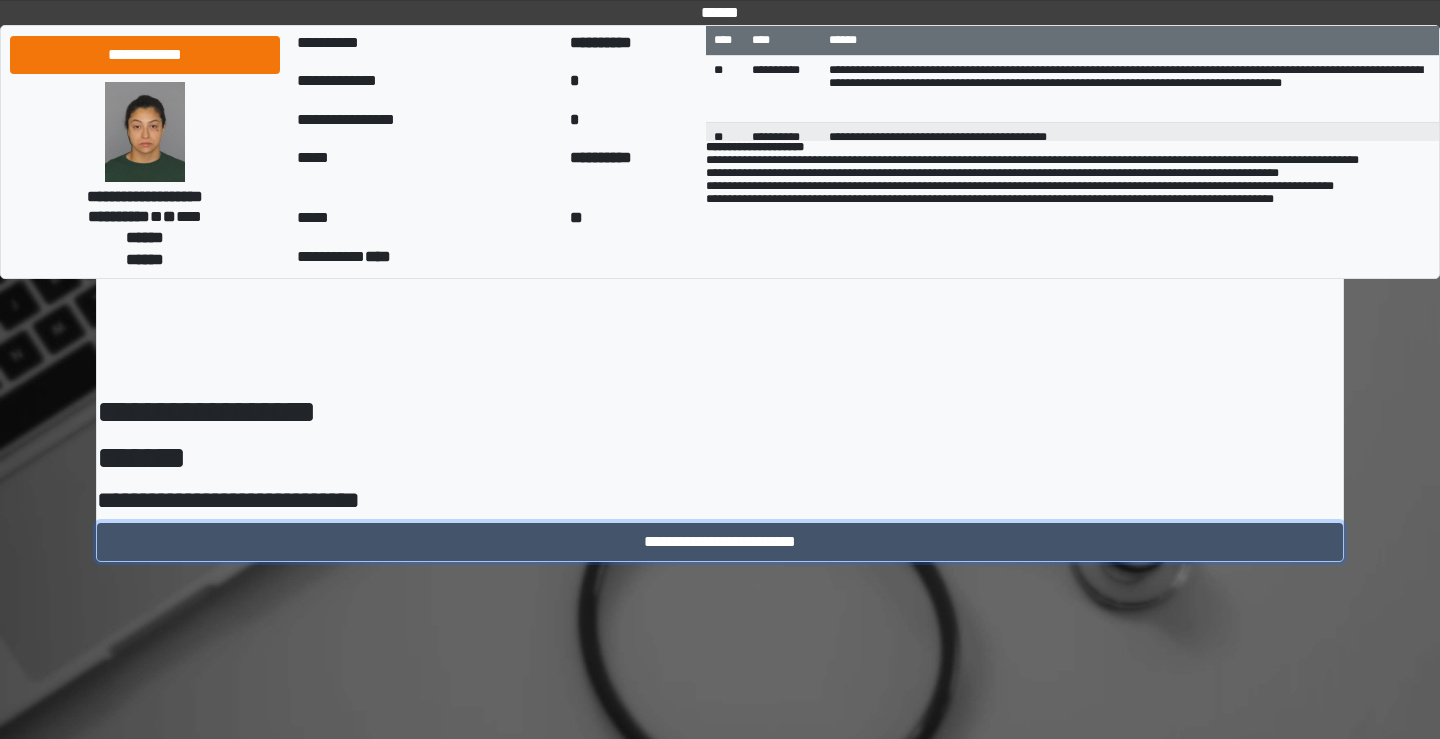 click on "**********" at bounding box center [720, 542] 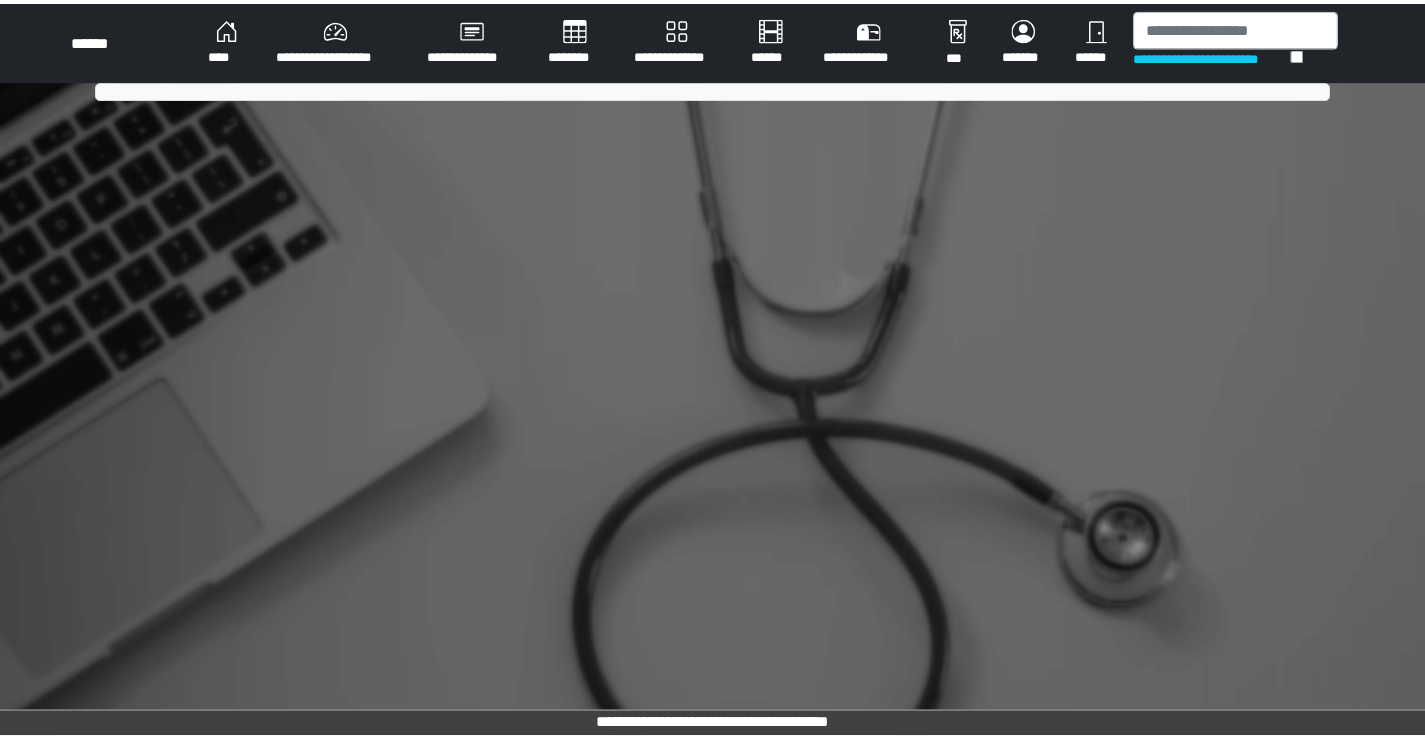 scroll, scrollTop: 0, scrollLeft: 0, axis: both 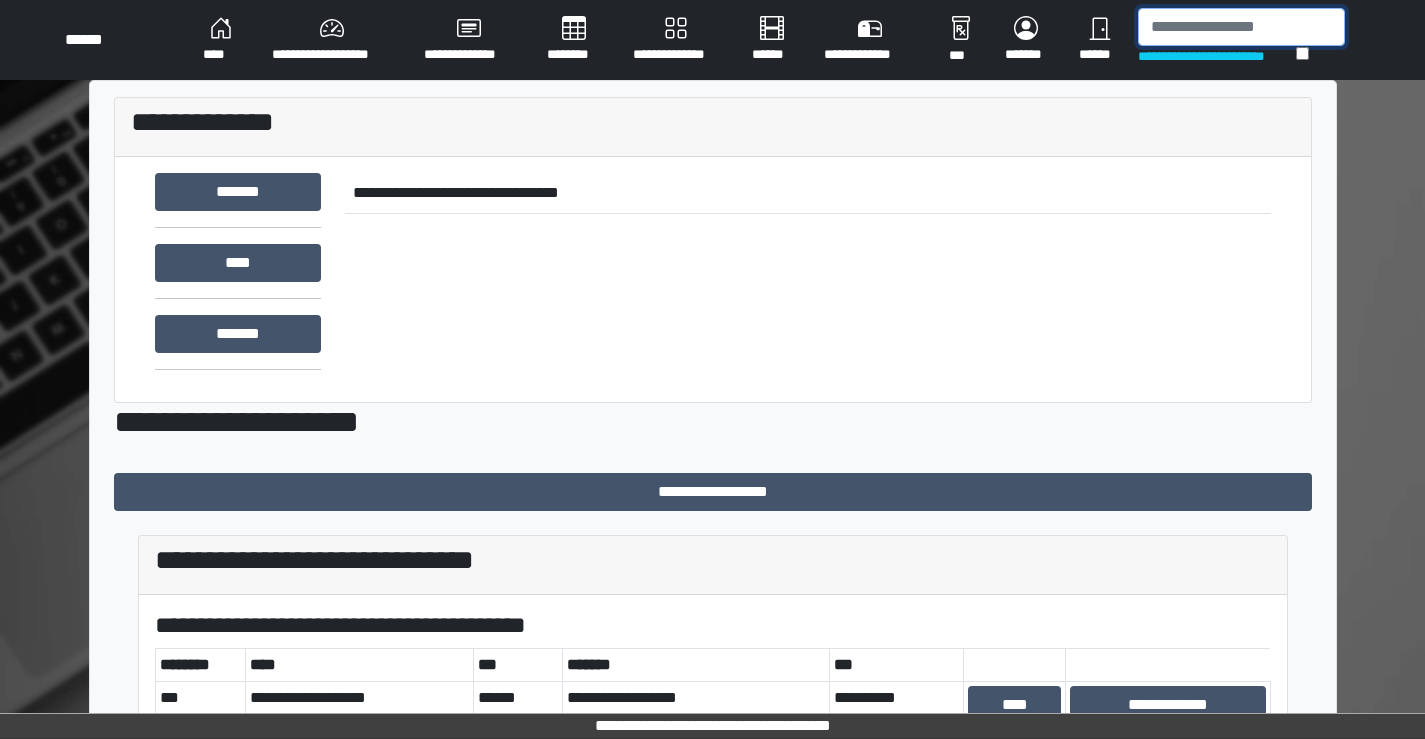click at bounding box center (1241, 27) 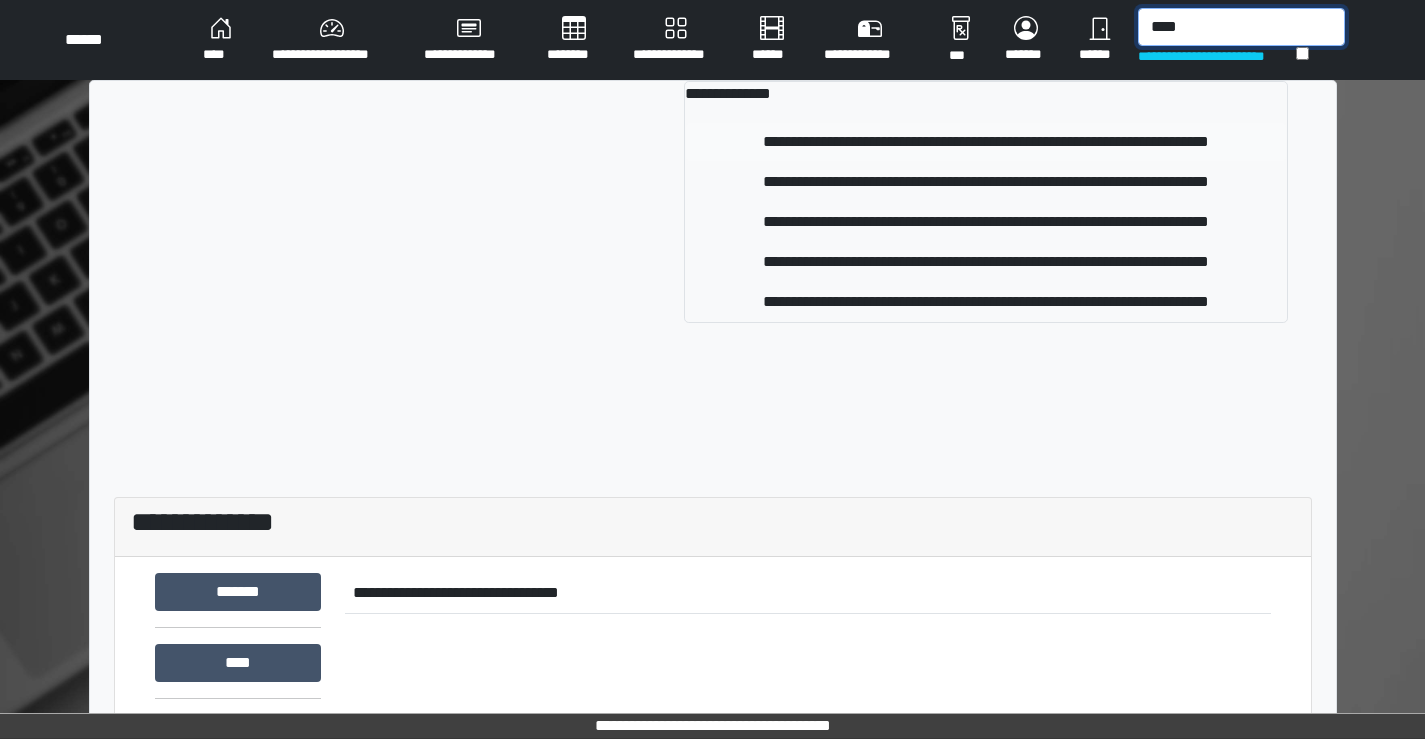 type on "****" 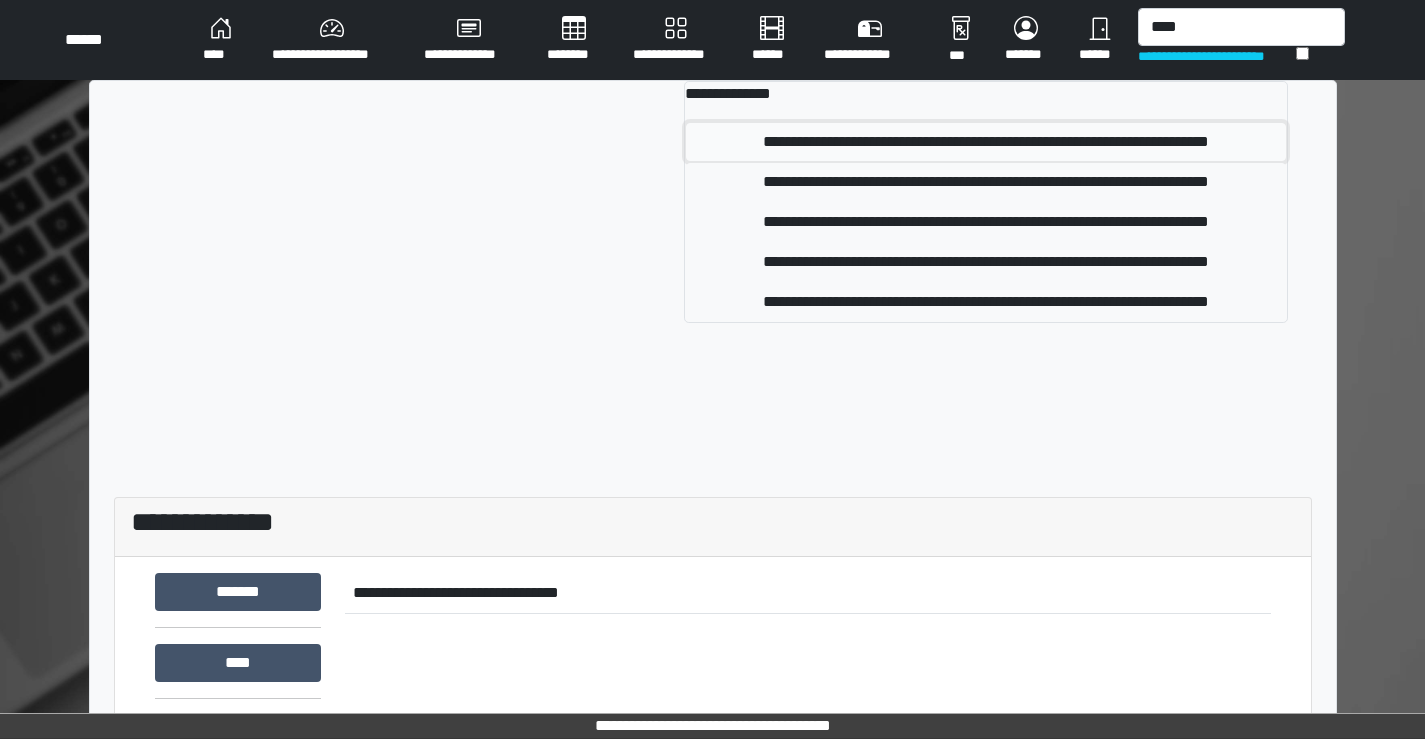 click on "**********" at bounding box center (986, 142) 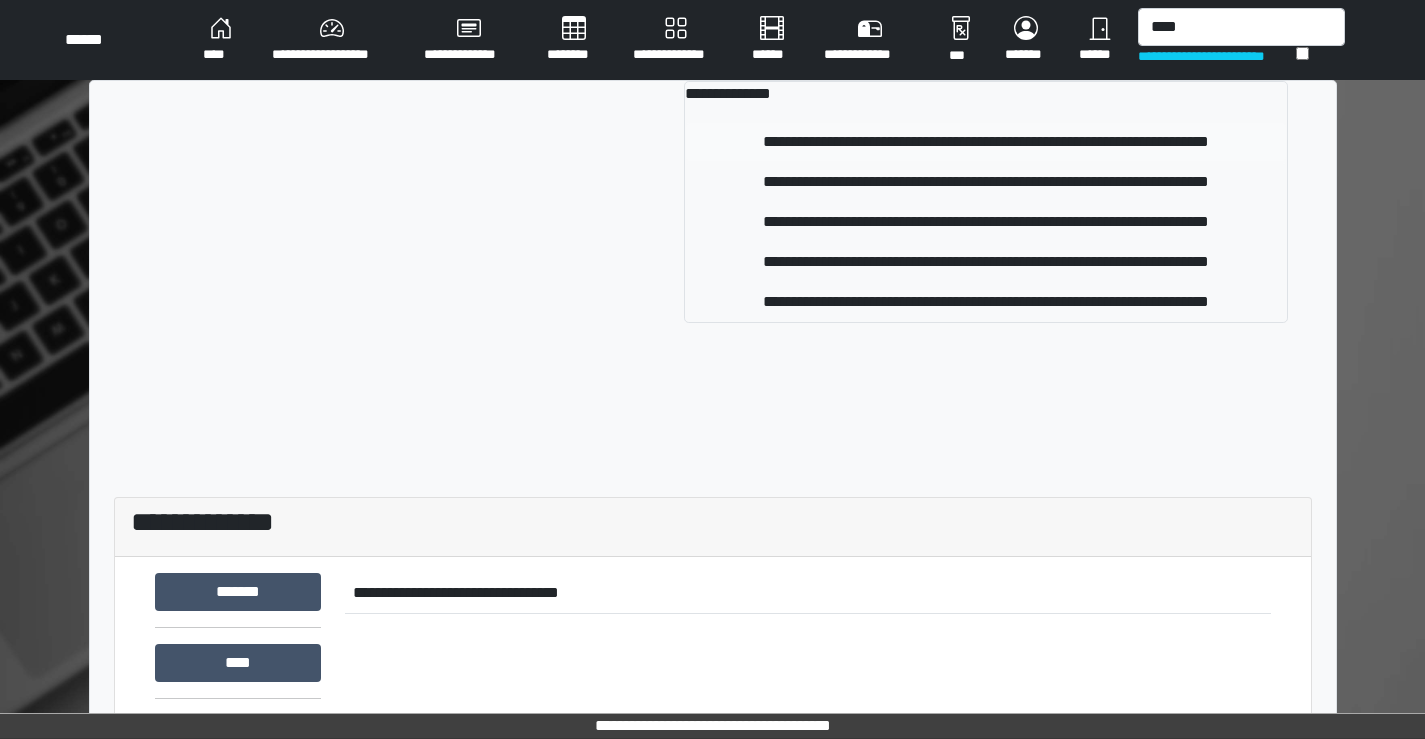 type 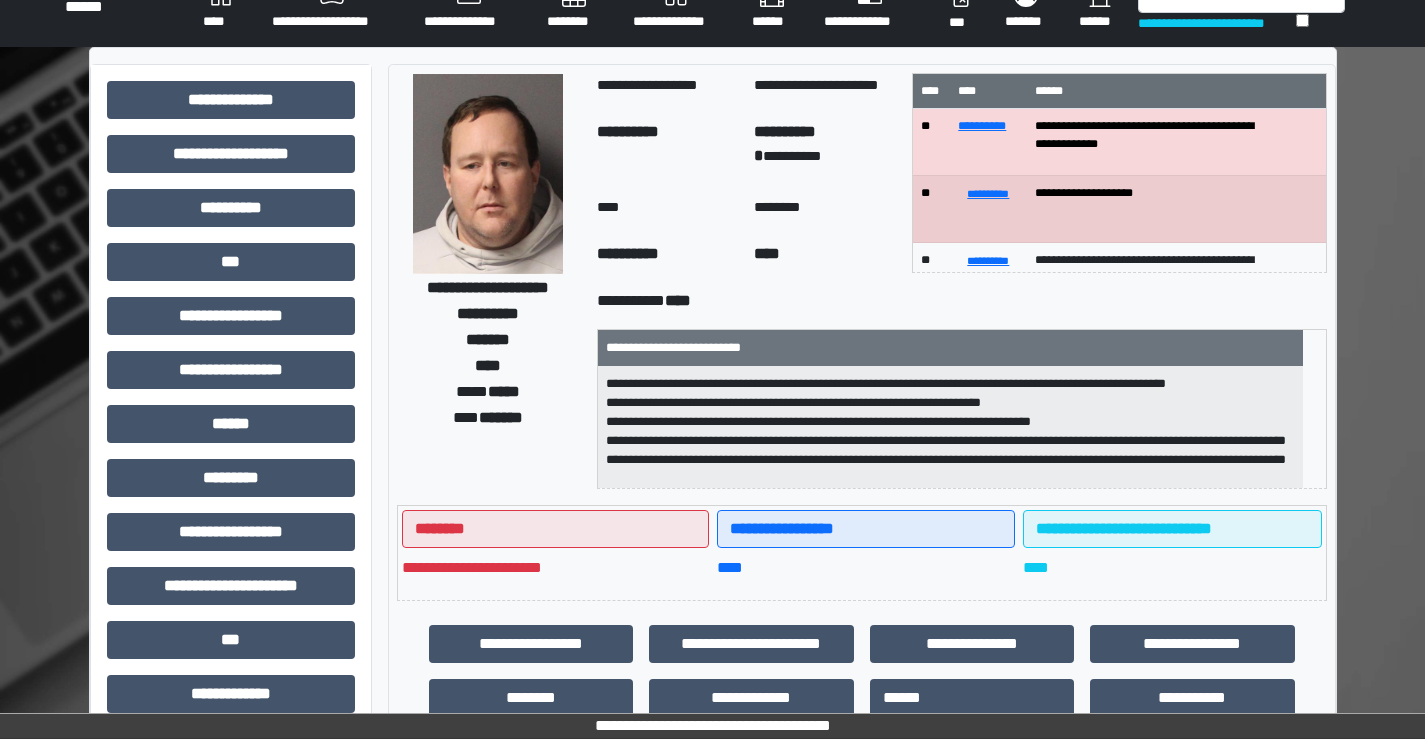 scroll, scrollTop: 0, scrollLeft: 0, axis: both 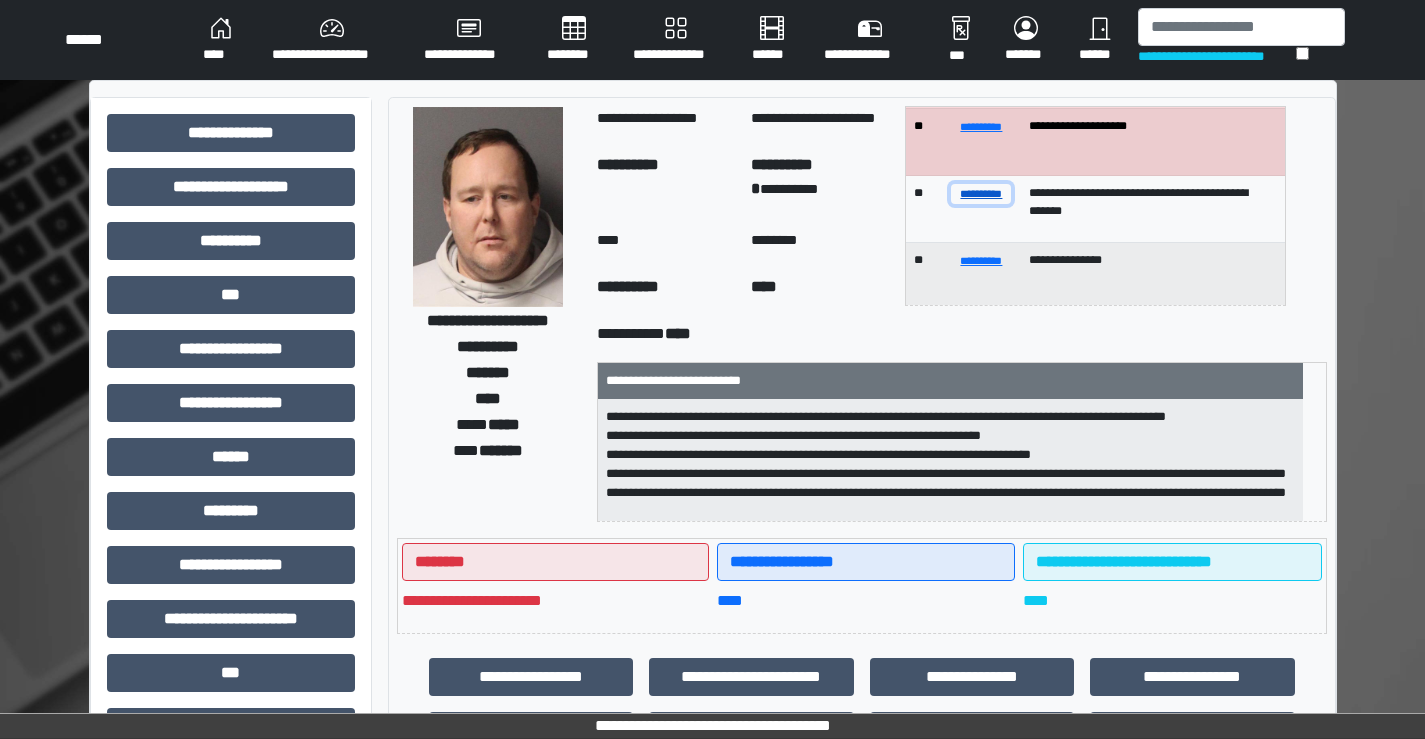 click on "**********" at bounding box center [981, 193] 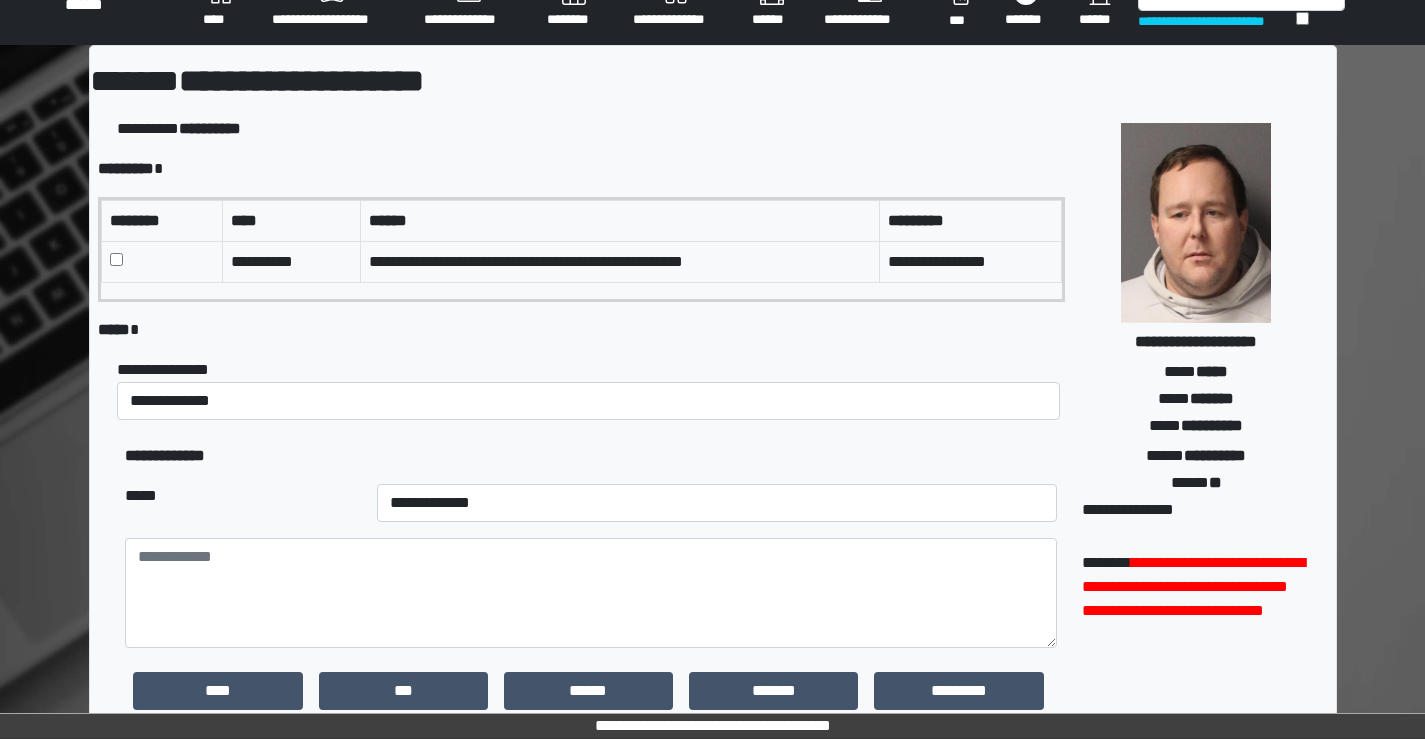 scroll, scrollTop: 0, scrollLeft: 0, axis: both 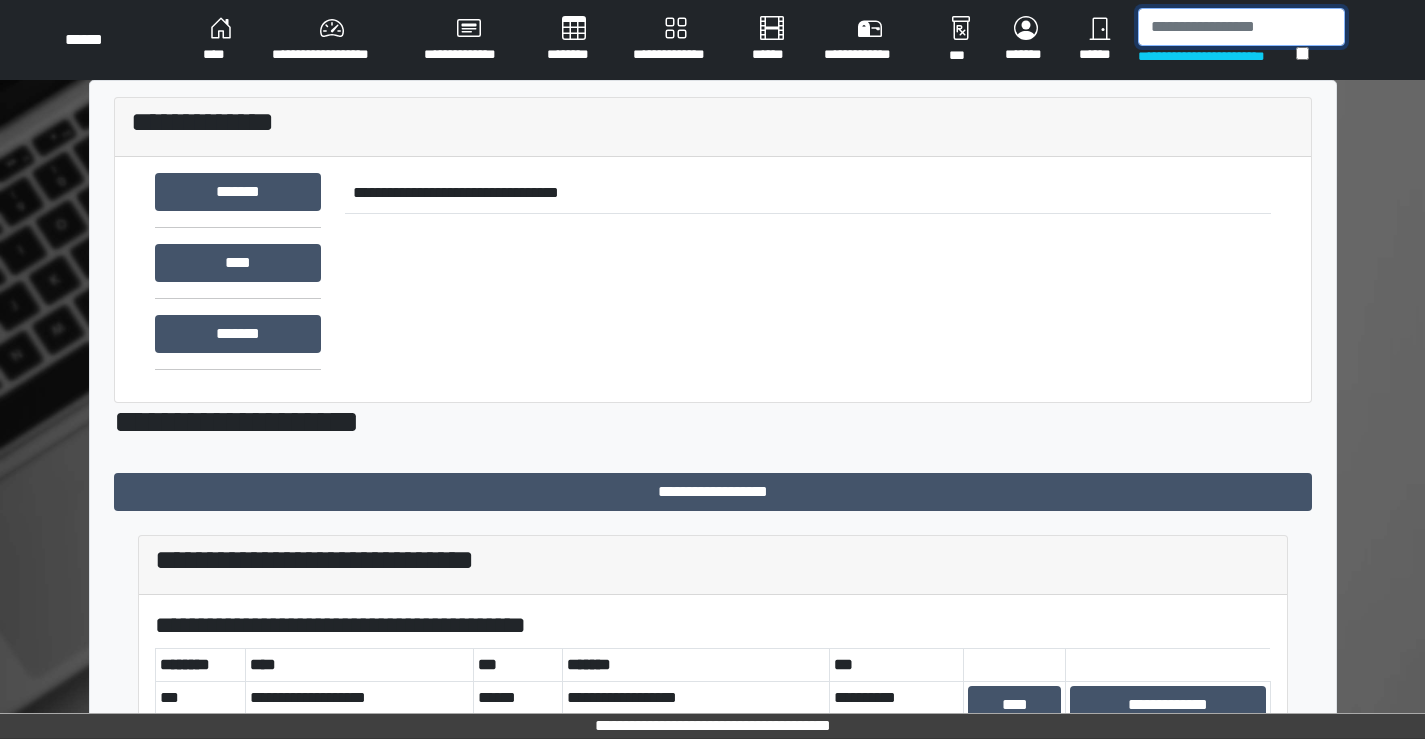 click at bounding box center (1241, 27) 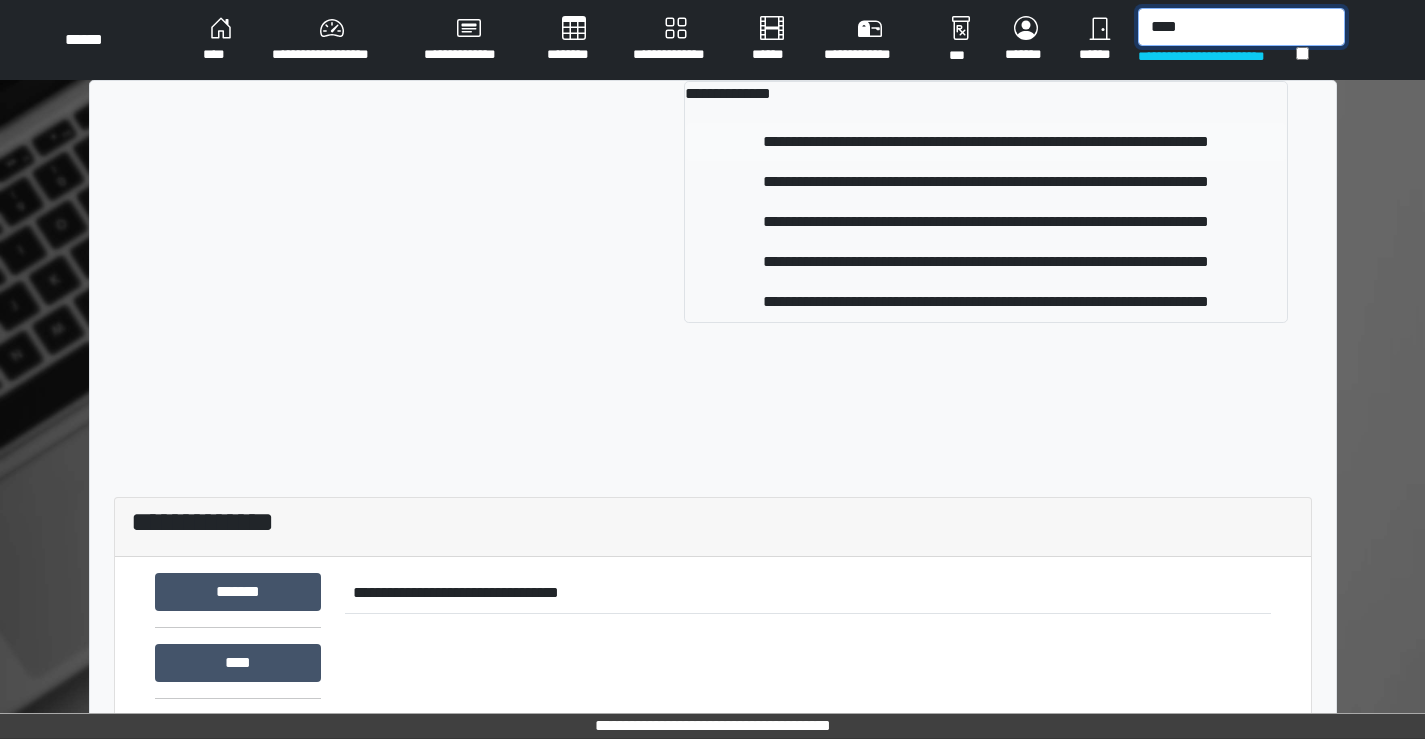 type on "****" 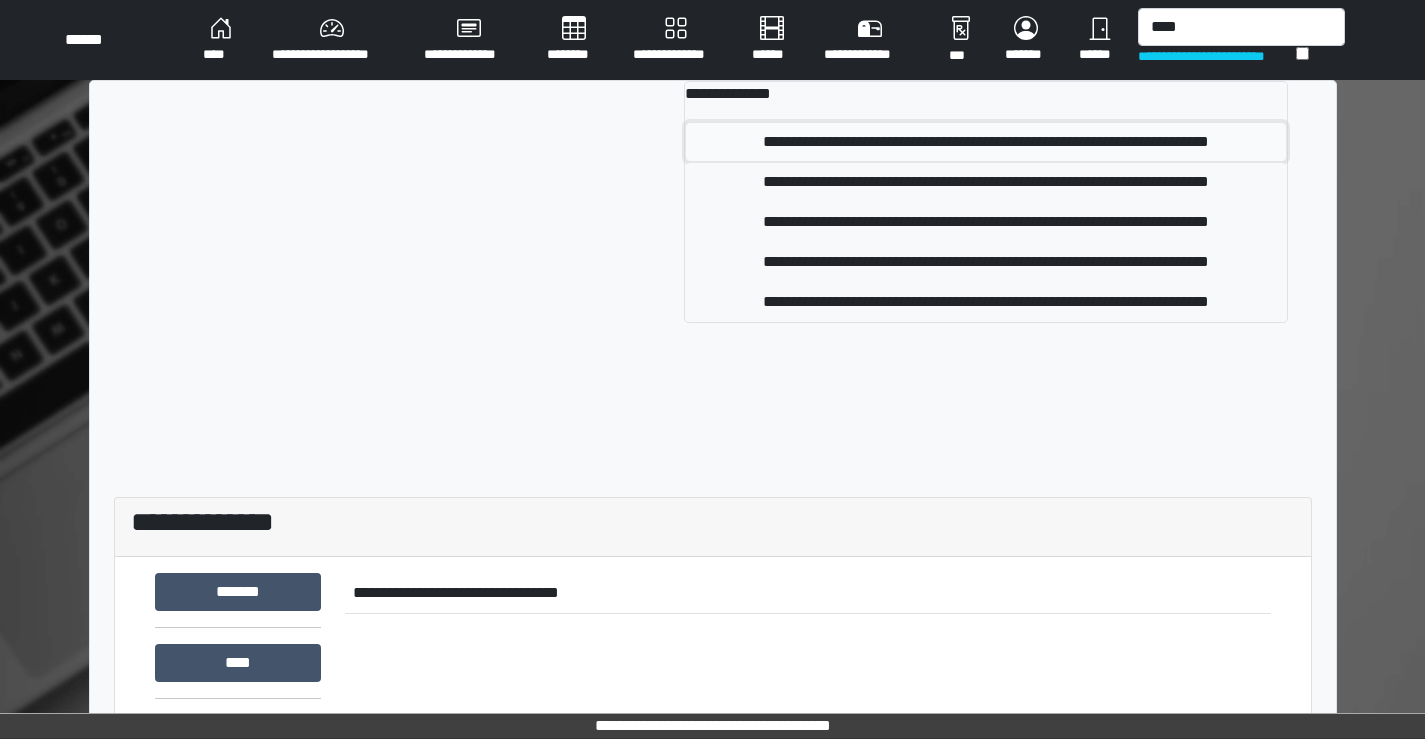 click on "**********" at bounding box center [986, 142] 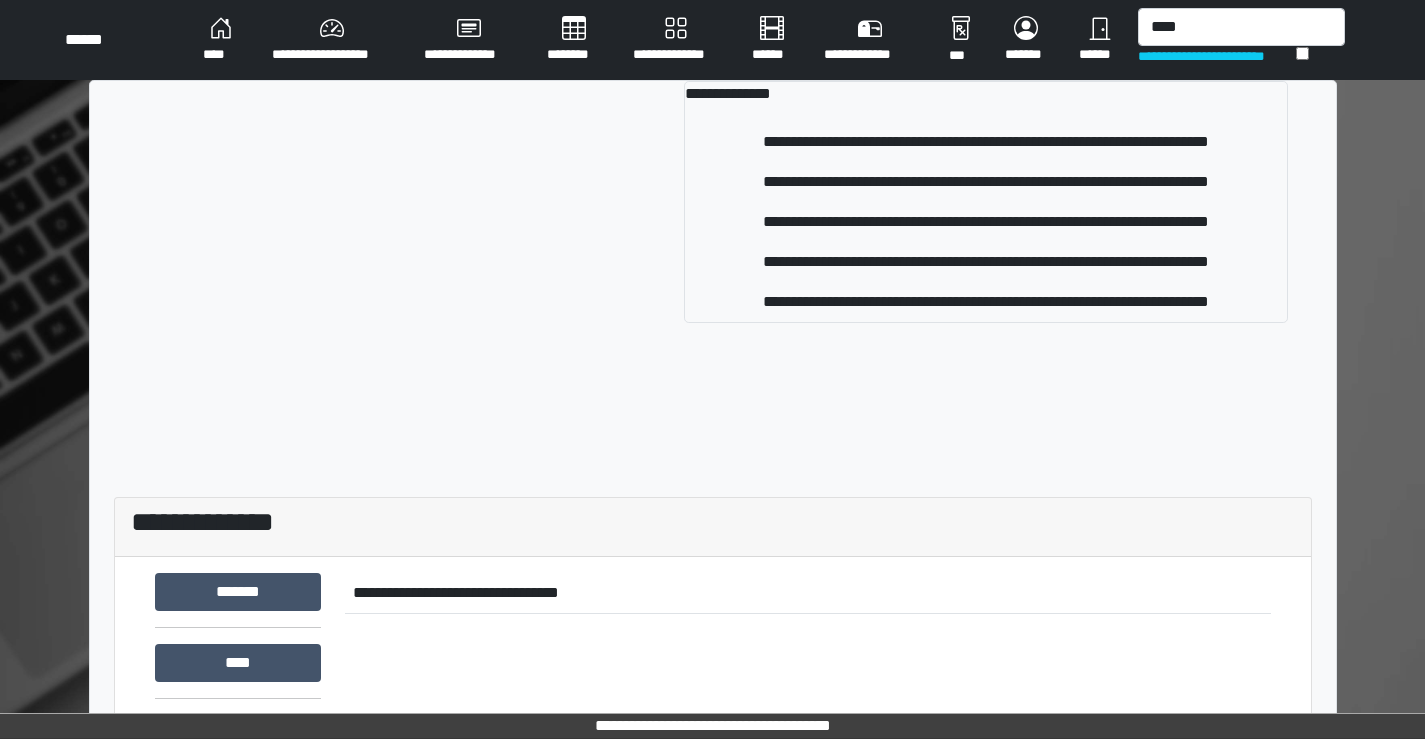 type 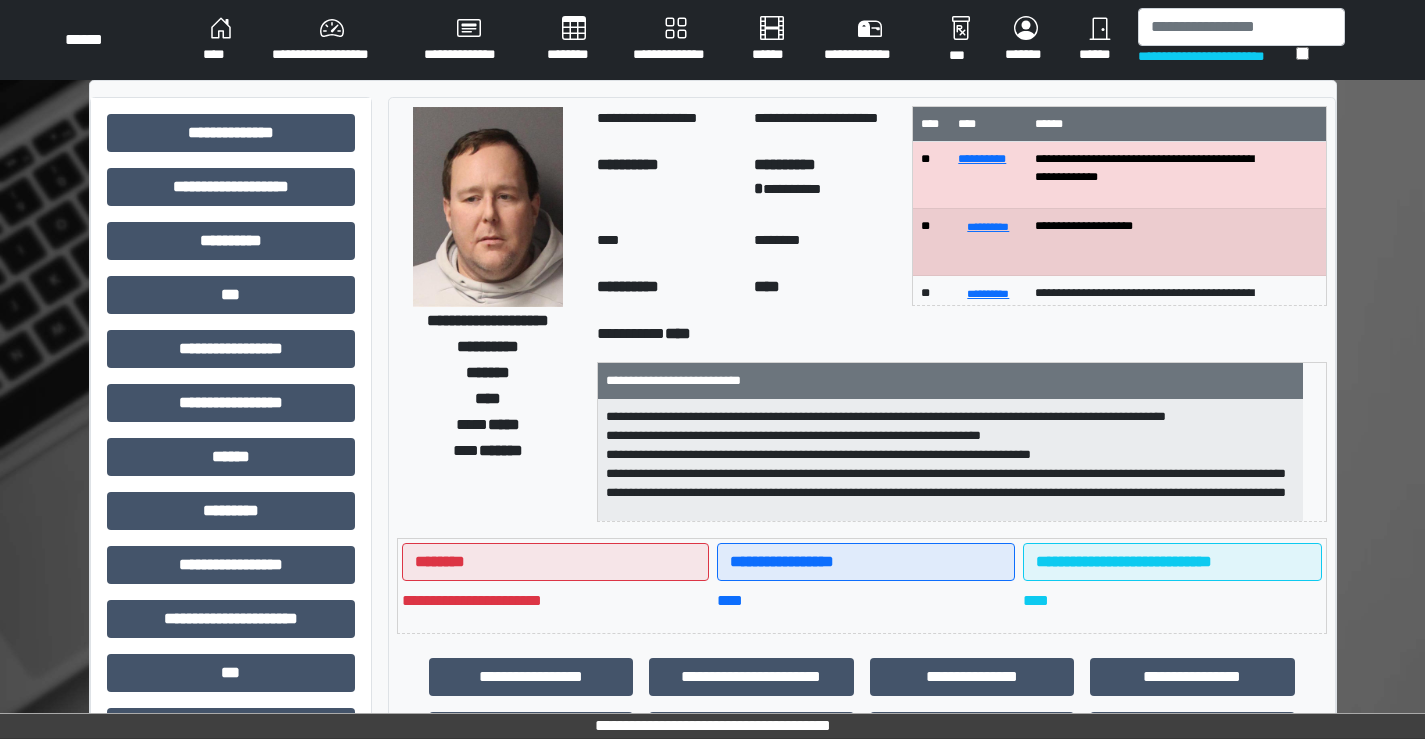 scroll, scrollTop: 44, scrollLeft: 0, axis: vertical 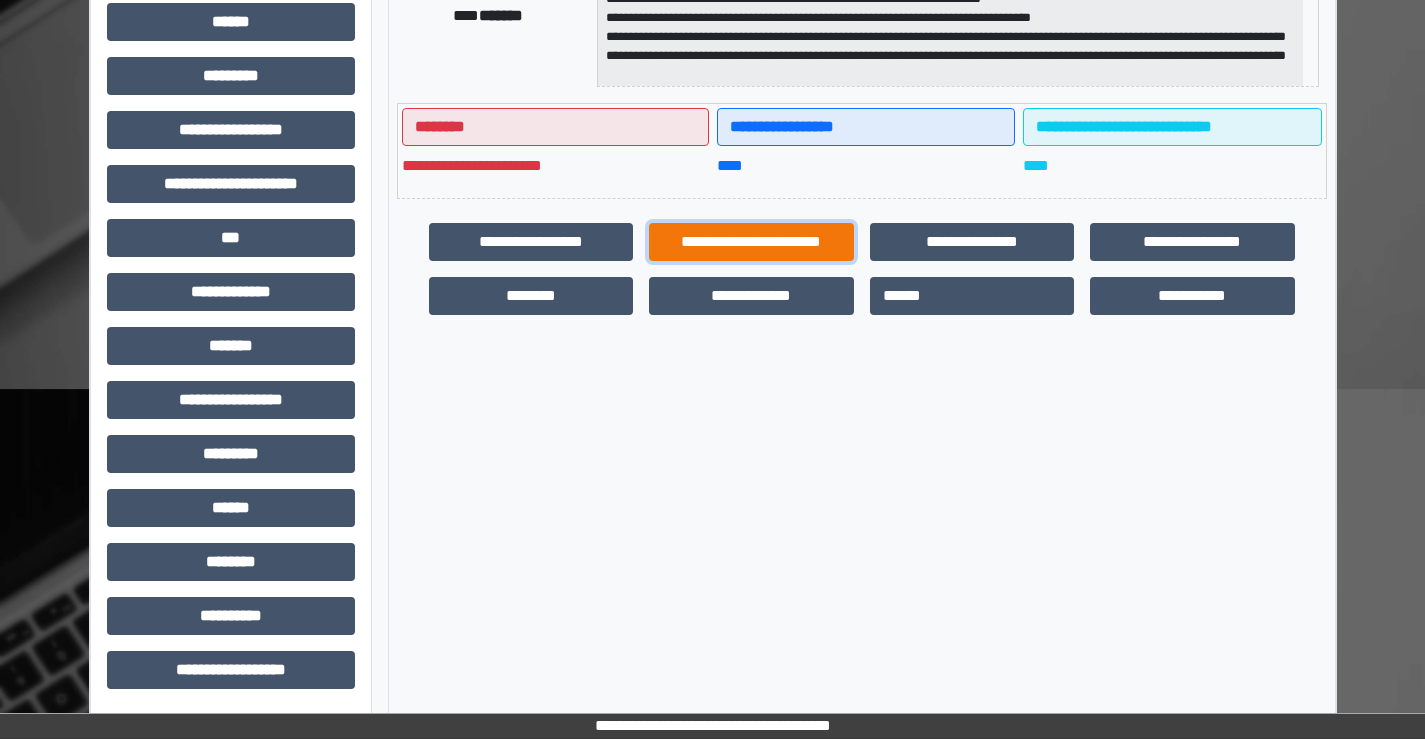 click on "**********" at bounding box center [751, 242] 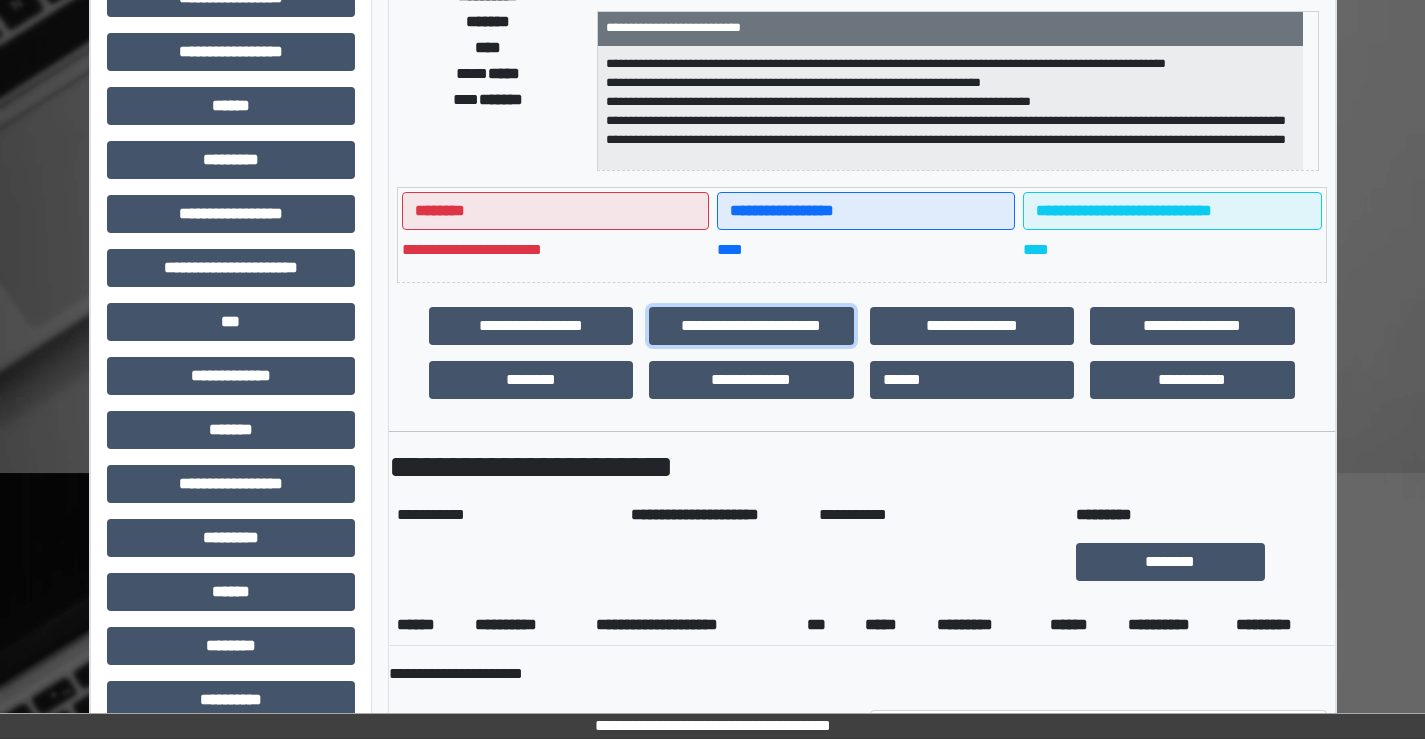 scroll, scrollTop: 196, scrollLeft: 0, axis: vertical 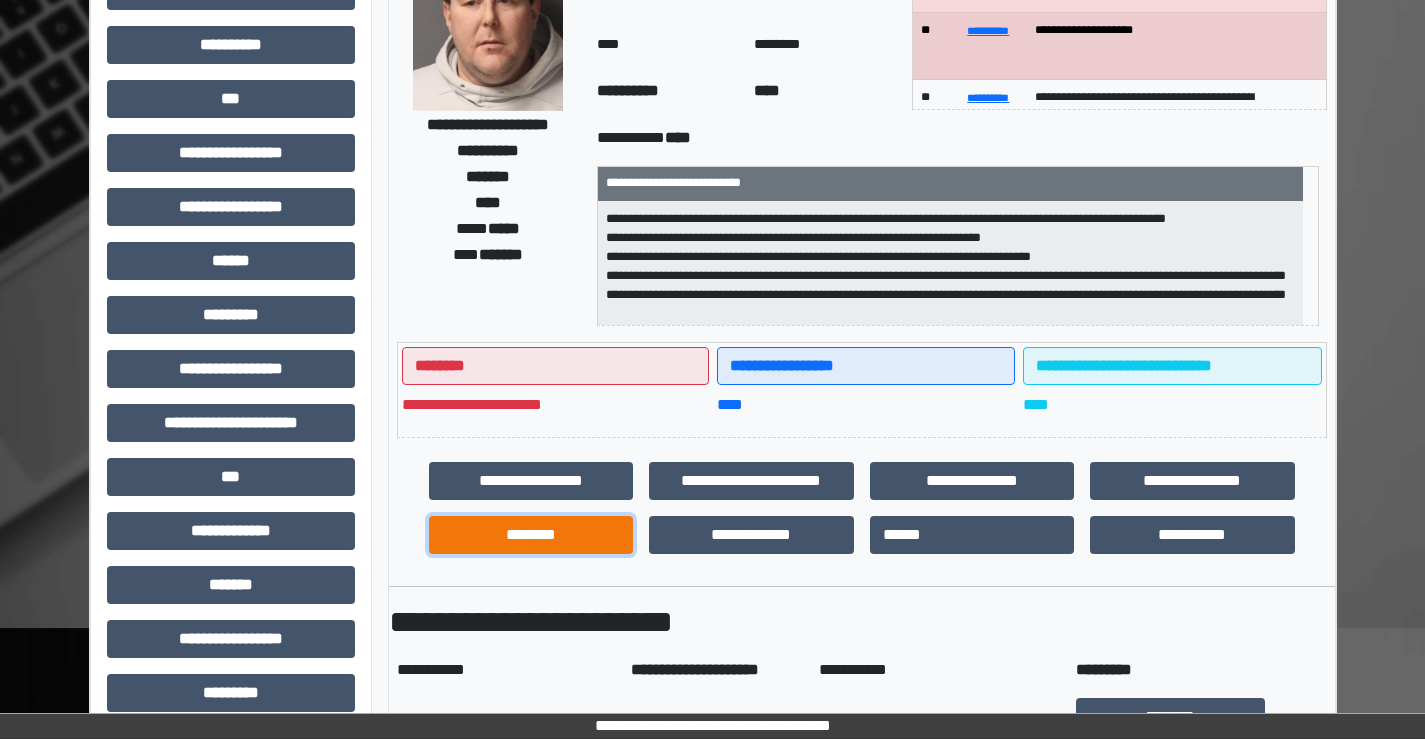 click on "********" at bounding box center (531, 535) 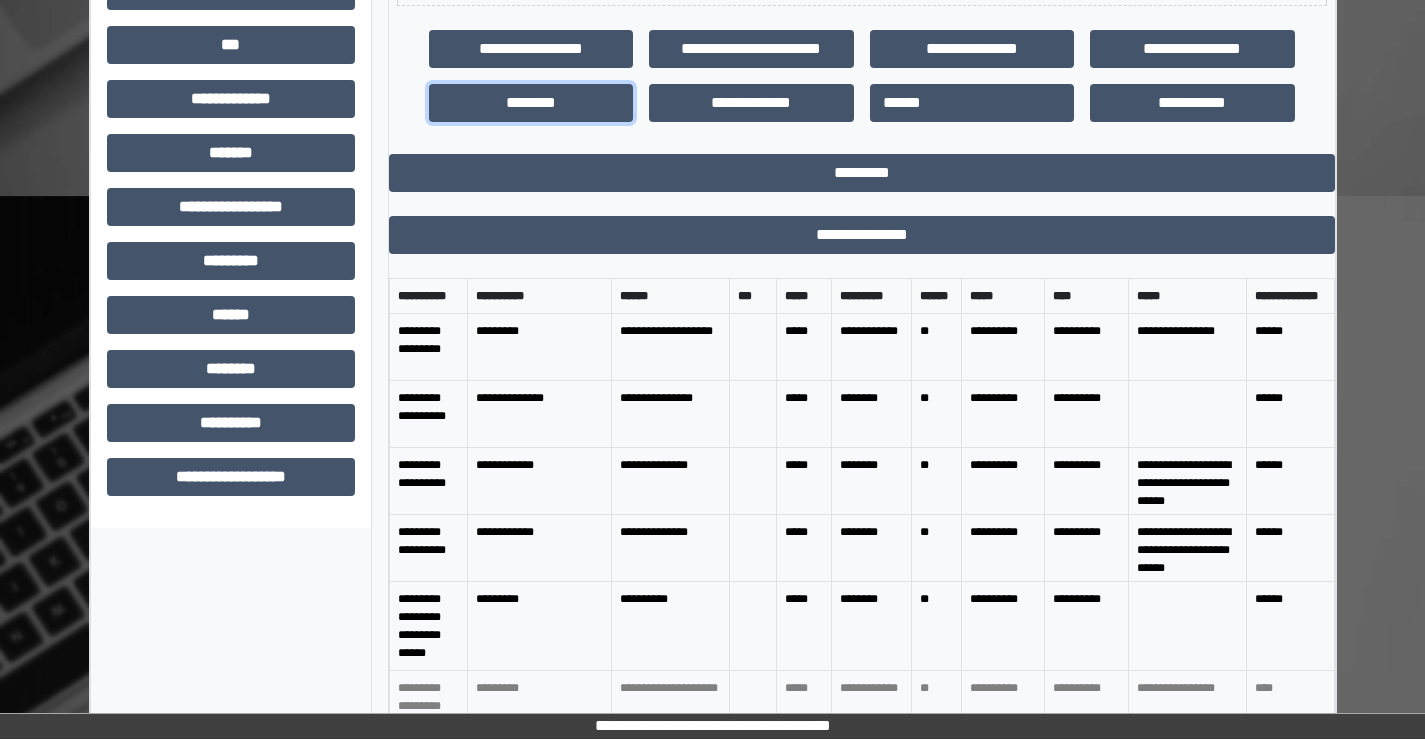 scroll, scrollTop: 665, scrollLeft: 0, axis: vertical 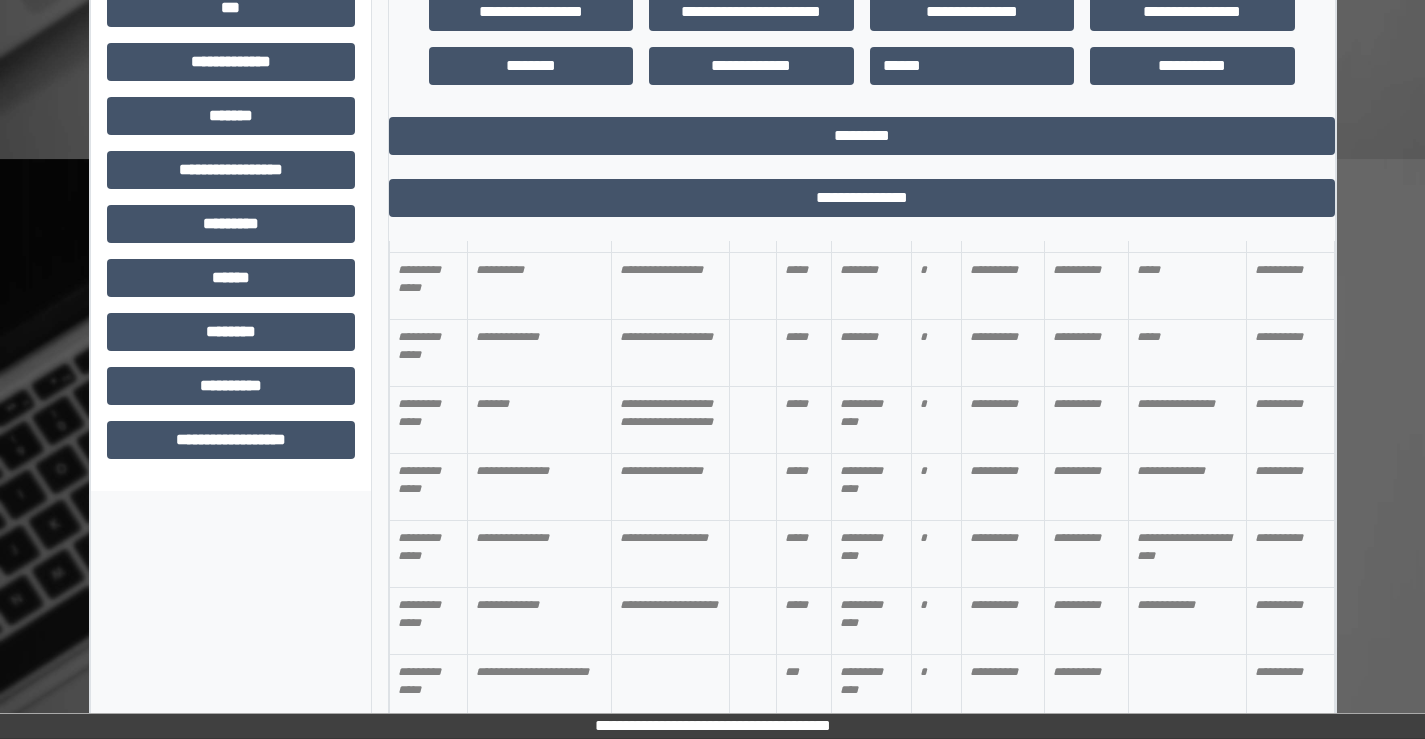 click on "**********" at bounding box center [670, 420] 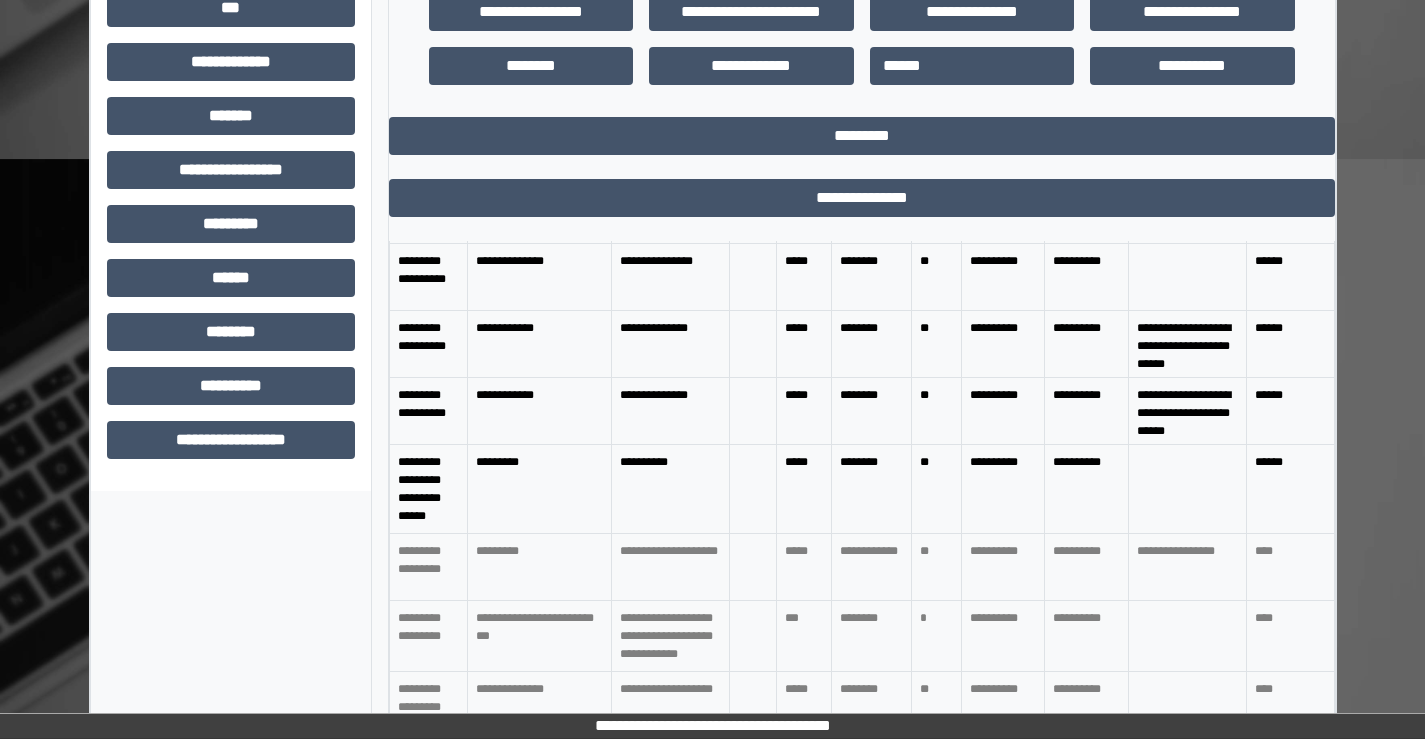 scroll, scrollTop: 0, scrollLeft: 0, axis: both 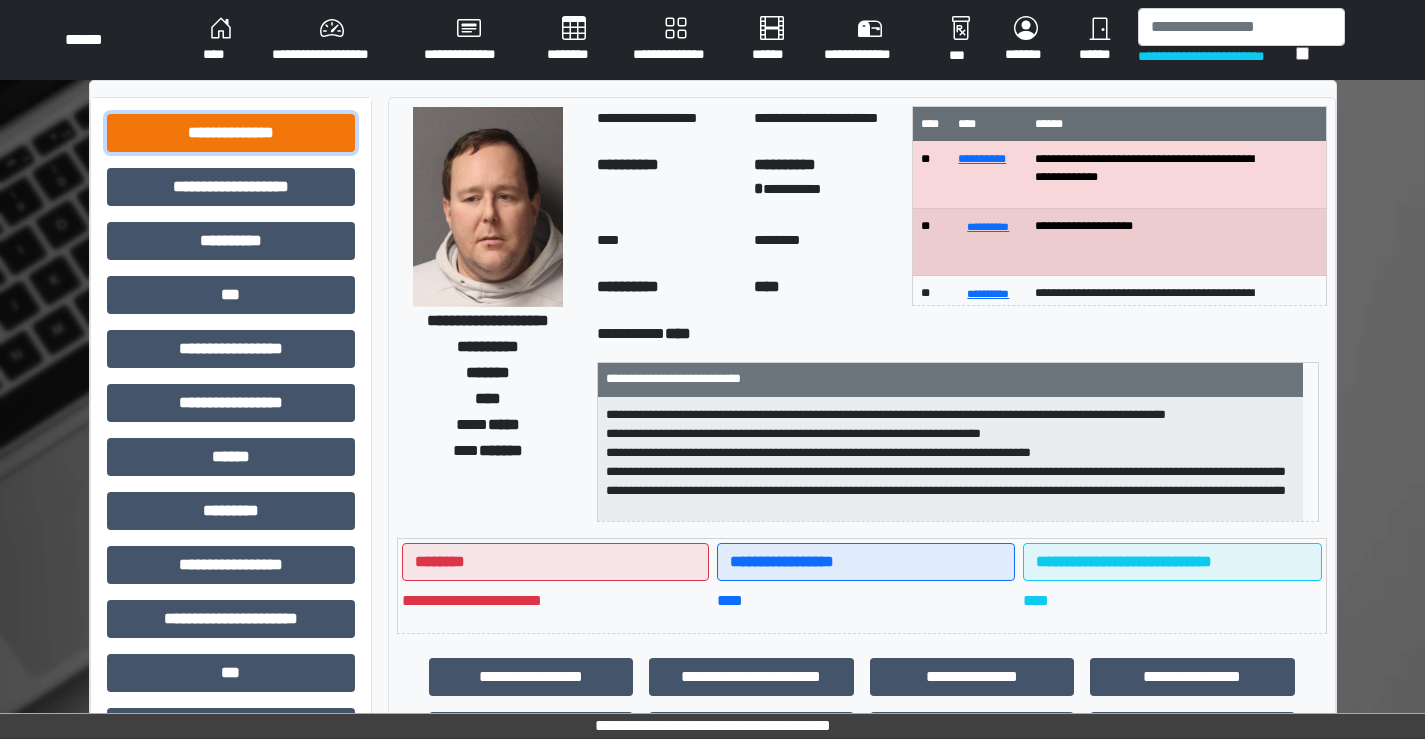 click on "**********" at bounding box center (231, 133) 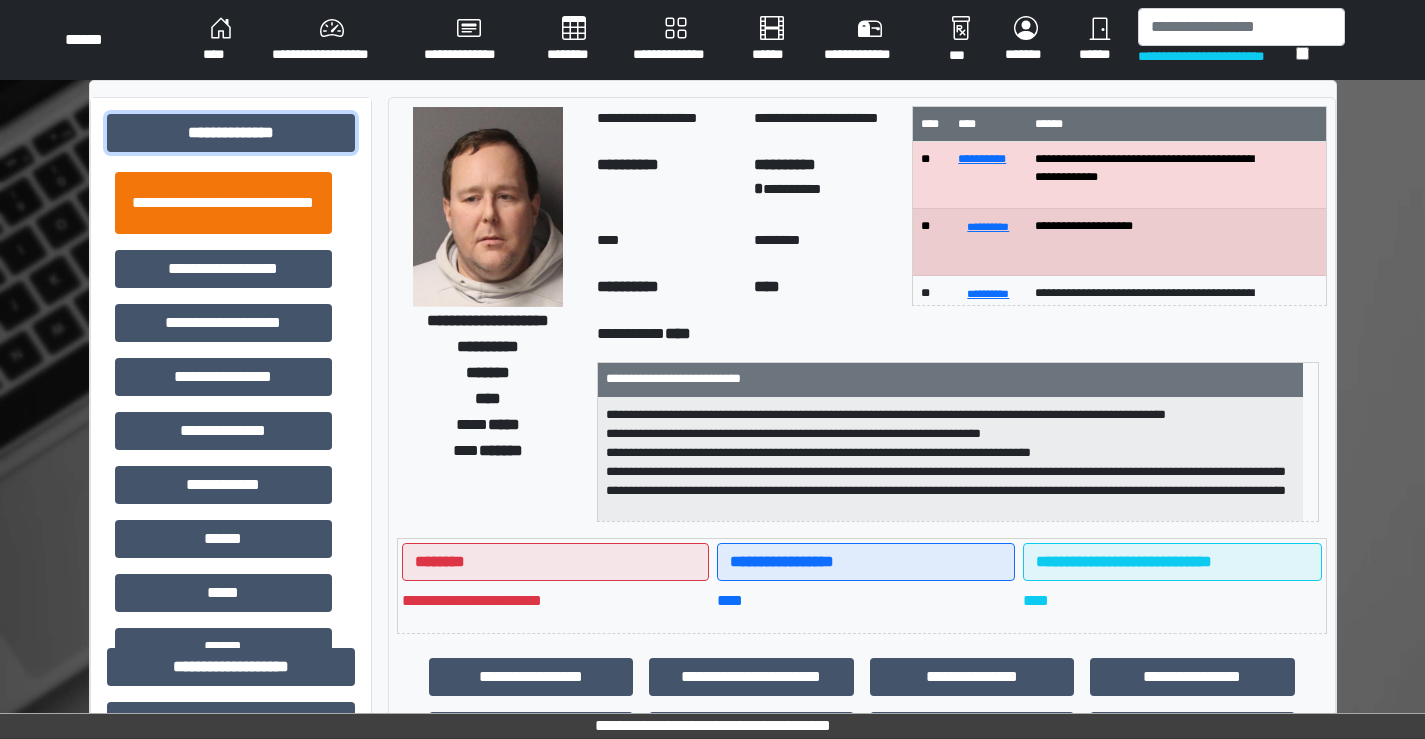 scroll, scrollTop: 0, scrollLeft: 0, axis: both 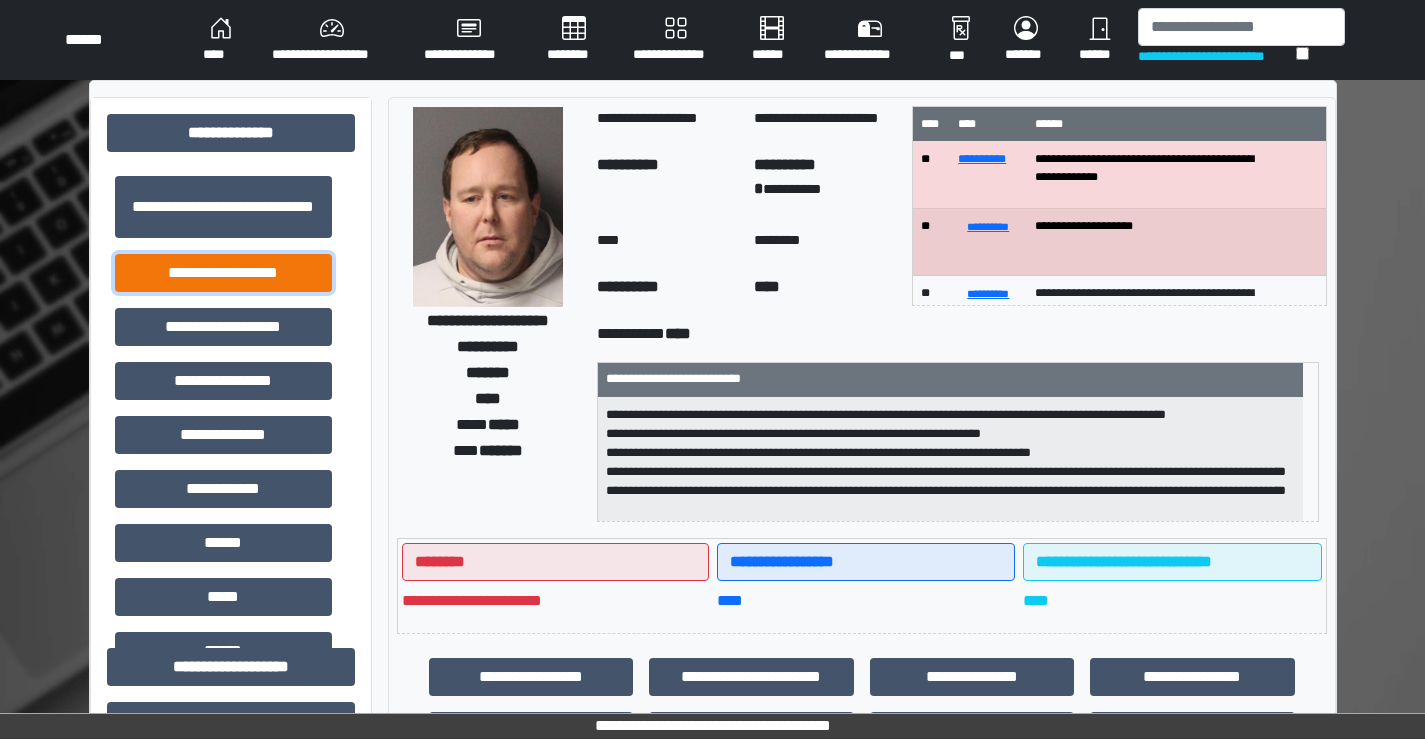 click on "**********" at bounding box center [223, 273] 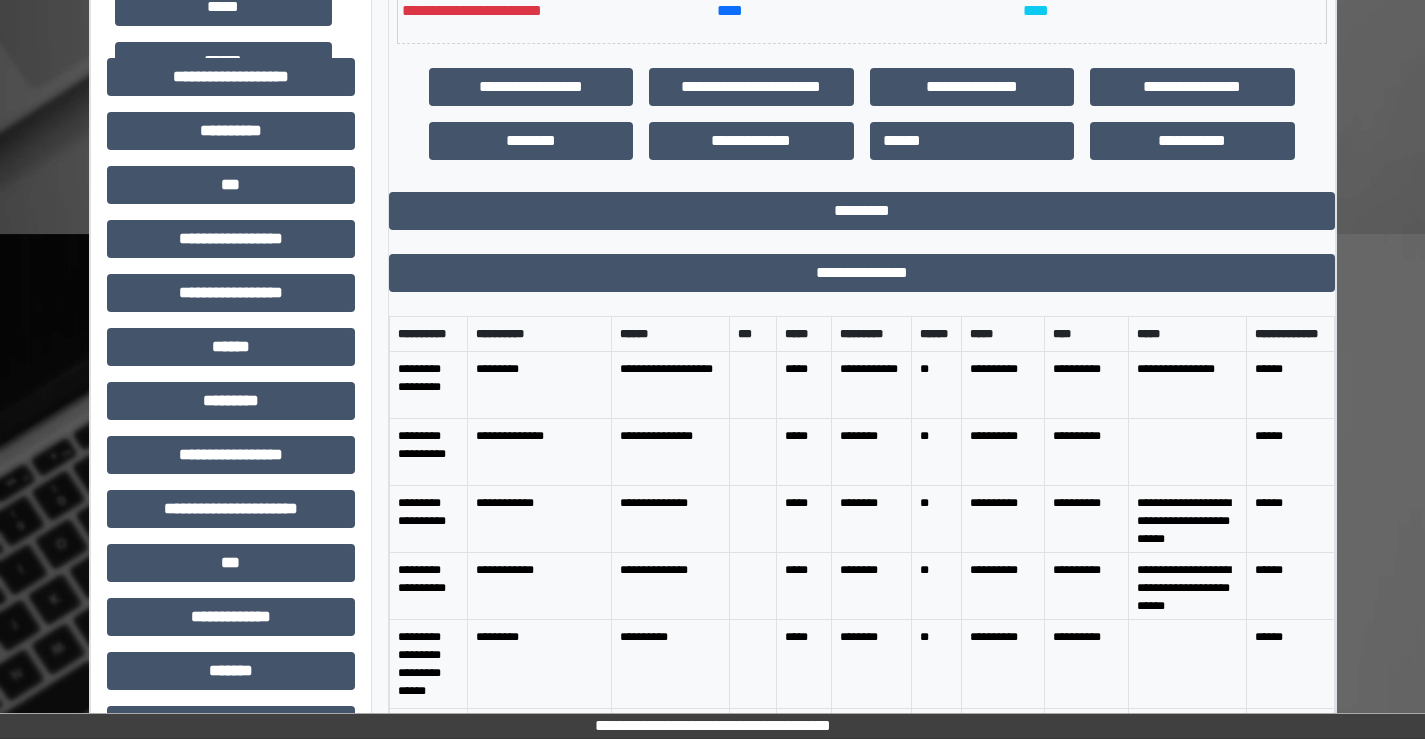 scroll, scrollTop: 600, scrollLeft: 0, axis: vertical 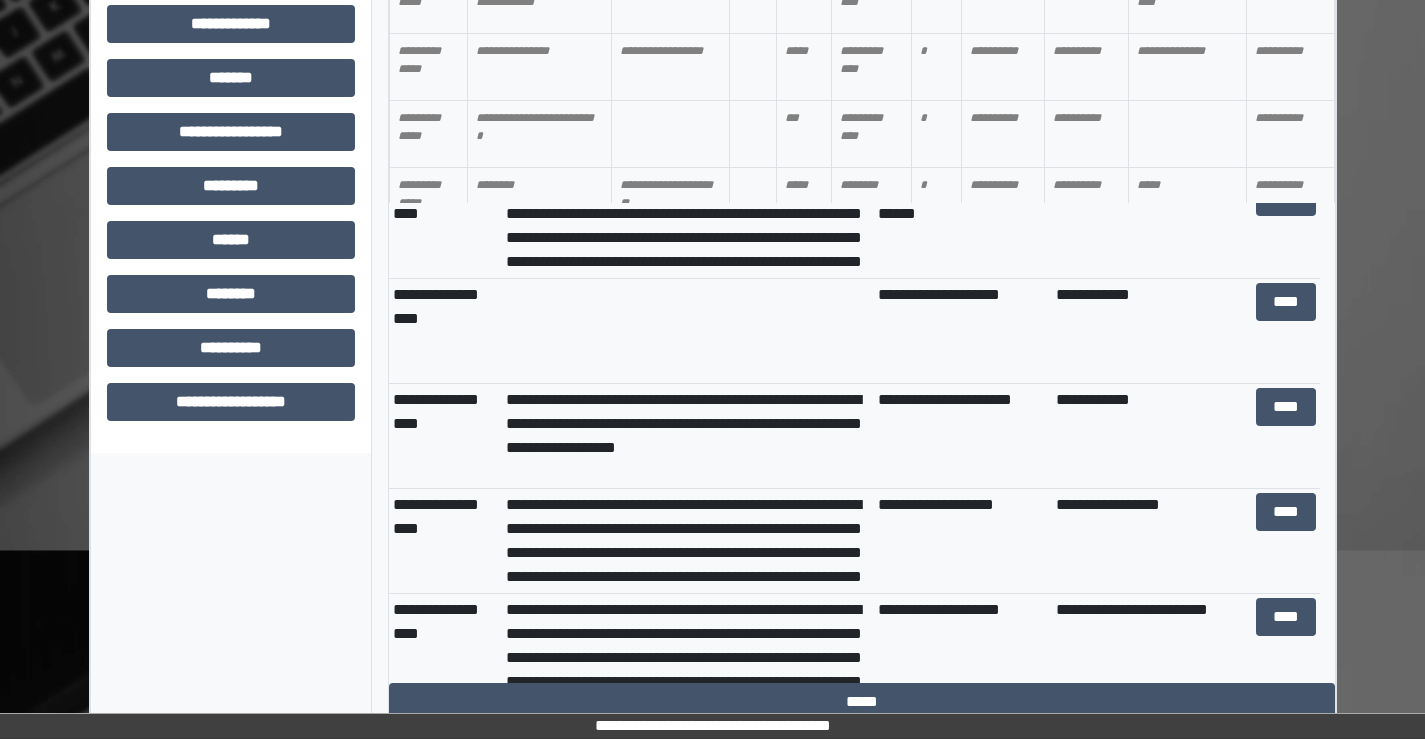 drag, startPoint x: 244, startPoint y: 613, endPoint x: 371, endPoint y: 509, distance: 164.14932 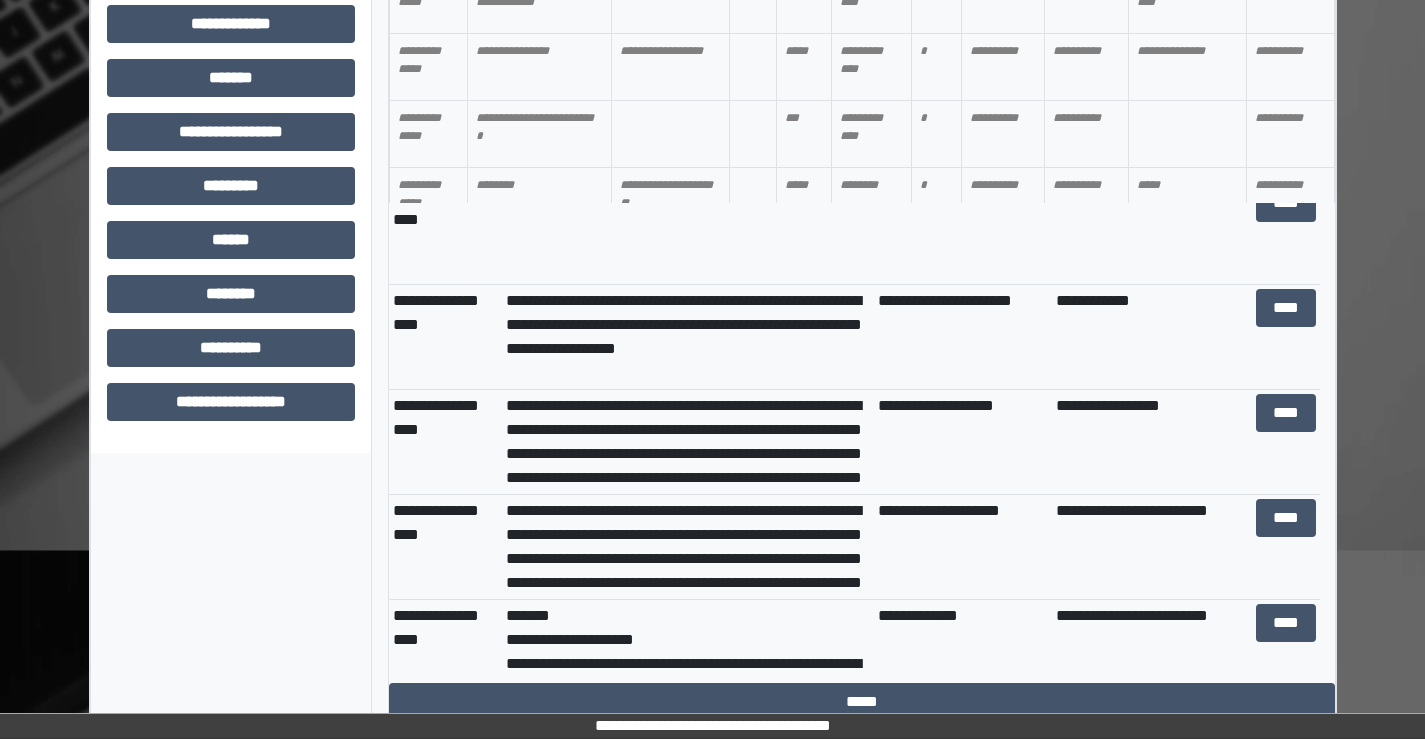 scroll, scrollTop: 200, scrollLeft: 0, axis: vertical 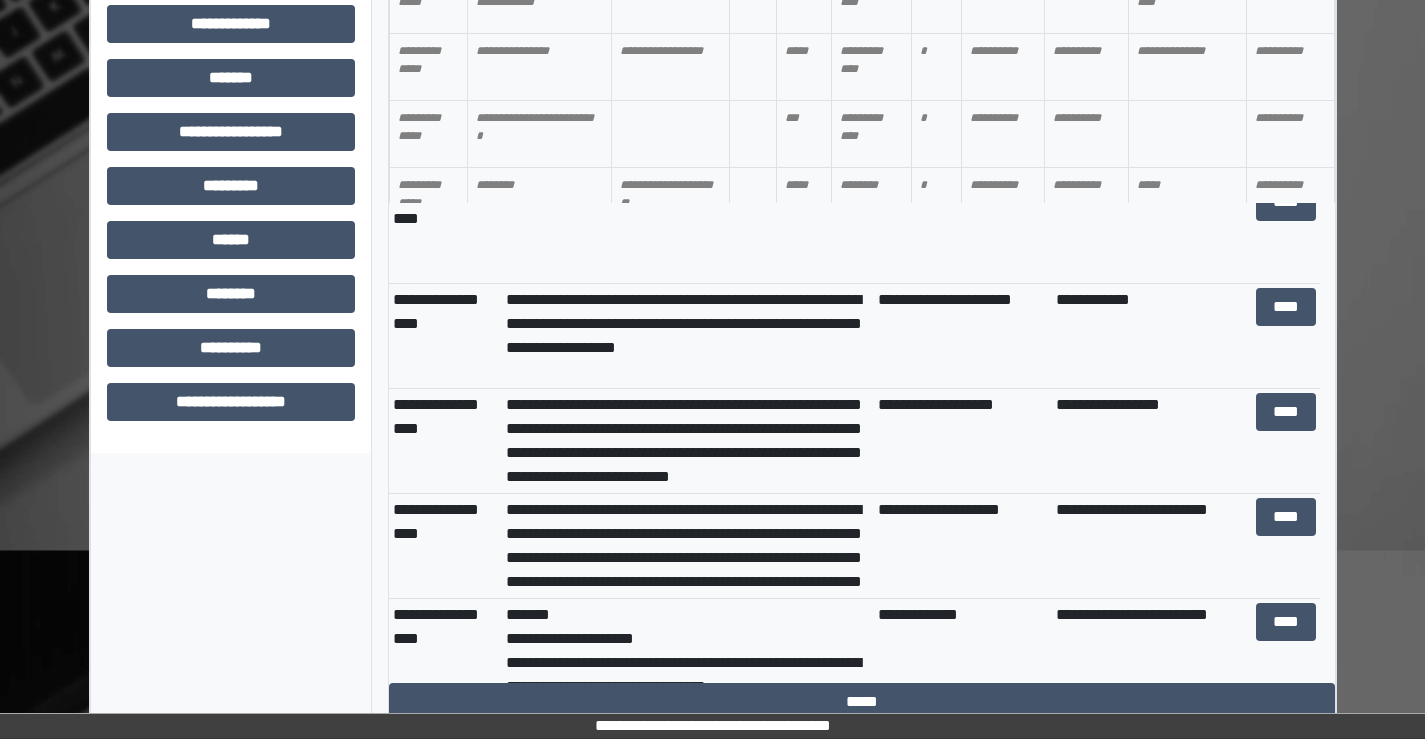 drag, startPoint x: 1368, startPoint y: 173, endPoint x: 1327, endPoint y: 195, distance: 46.52956 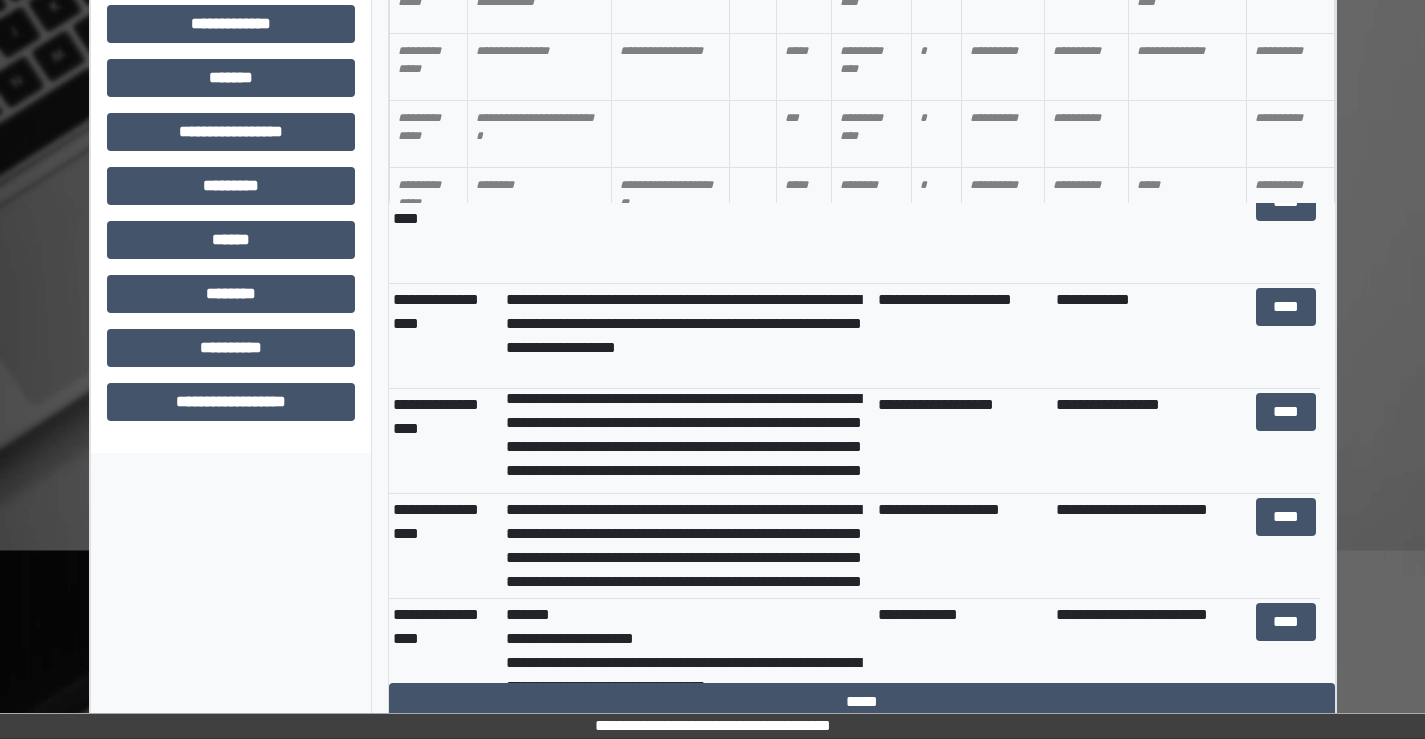 scroll, scrollTop: 0, scrollLeft: 0, axis: both 